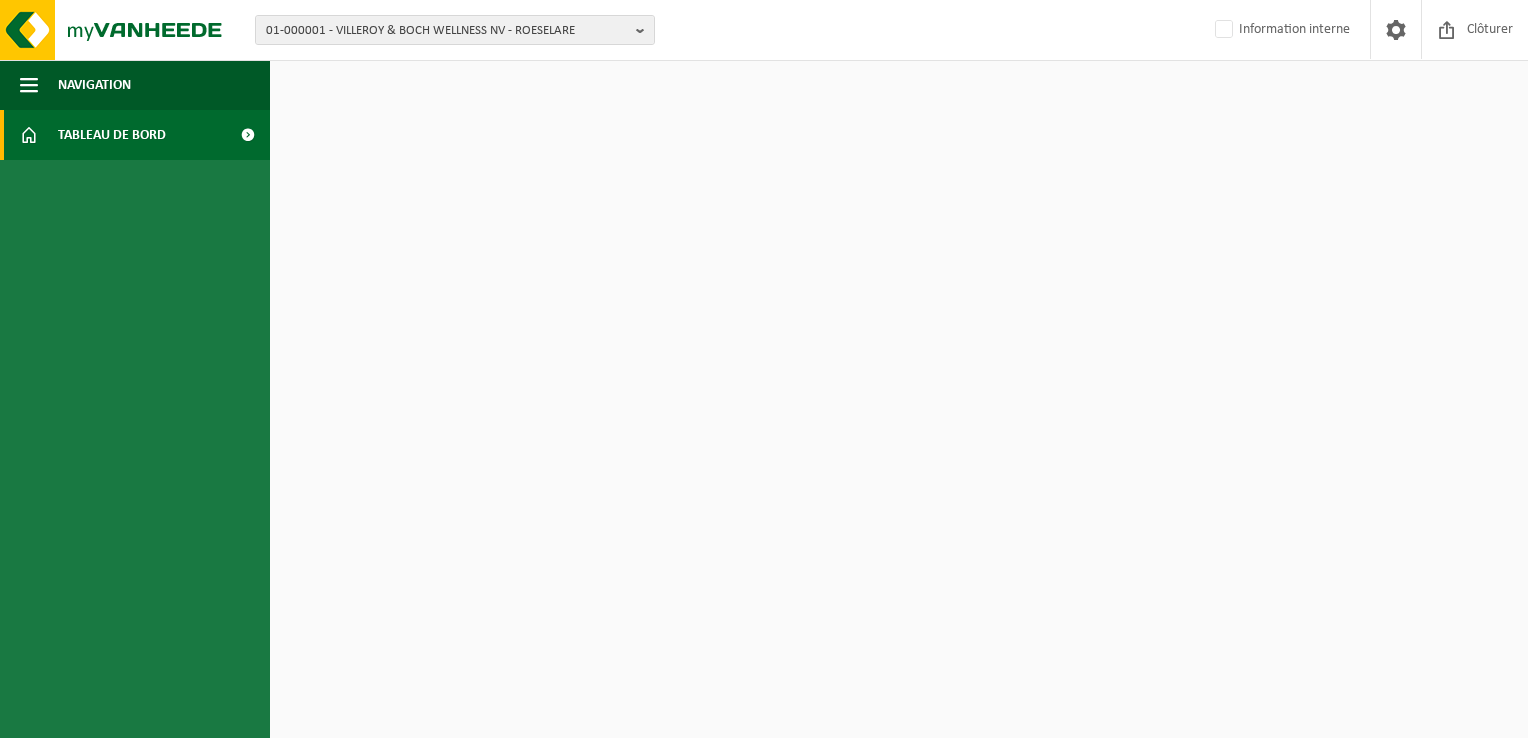 scroll, scrollTop: 0, scrollLeft: 0, axis: both 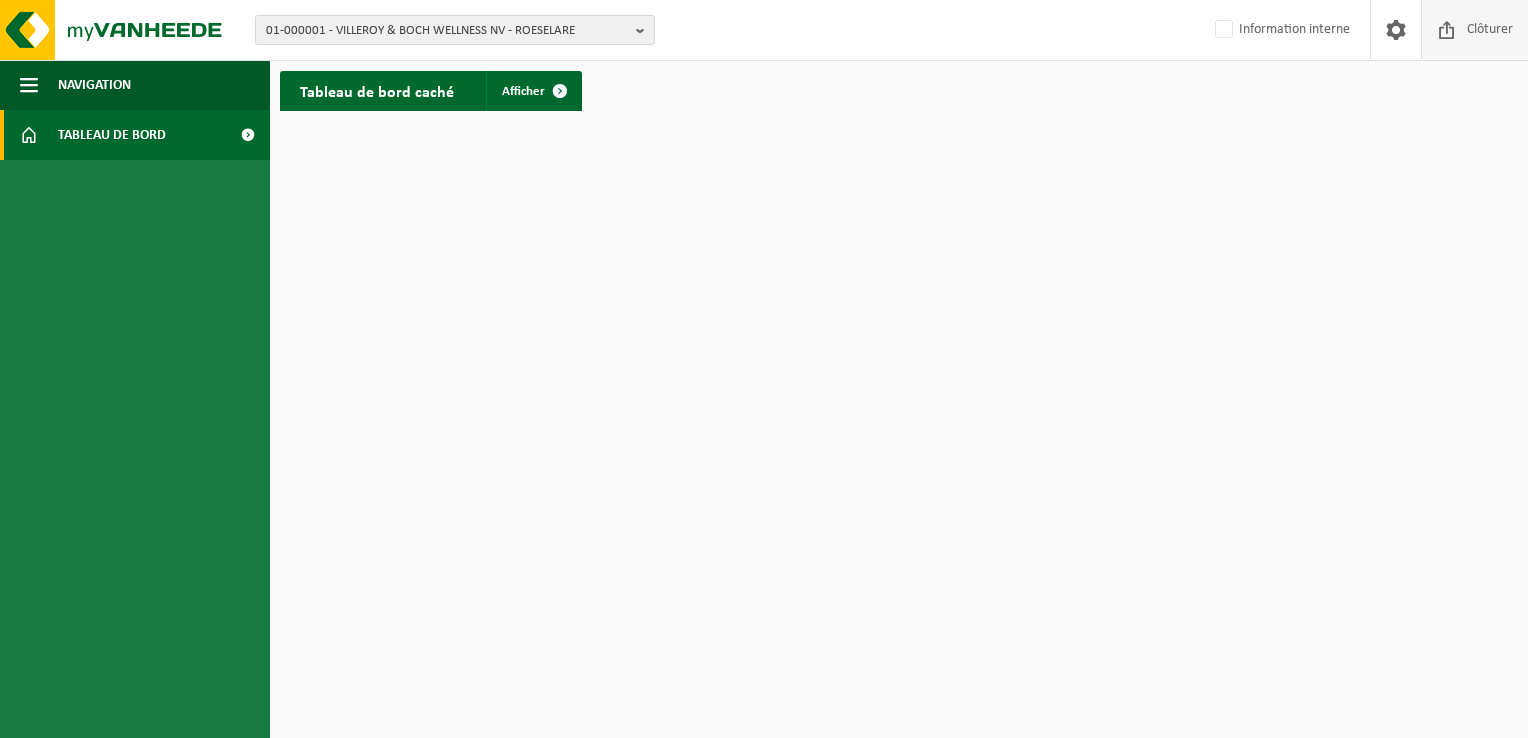 click on "Clôturer" at bounding box center [1490, 29] 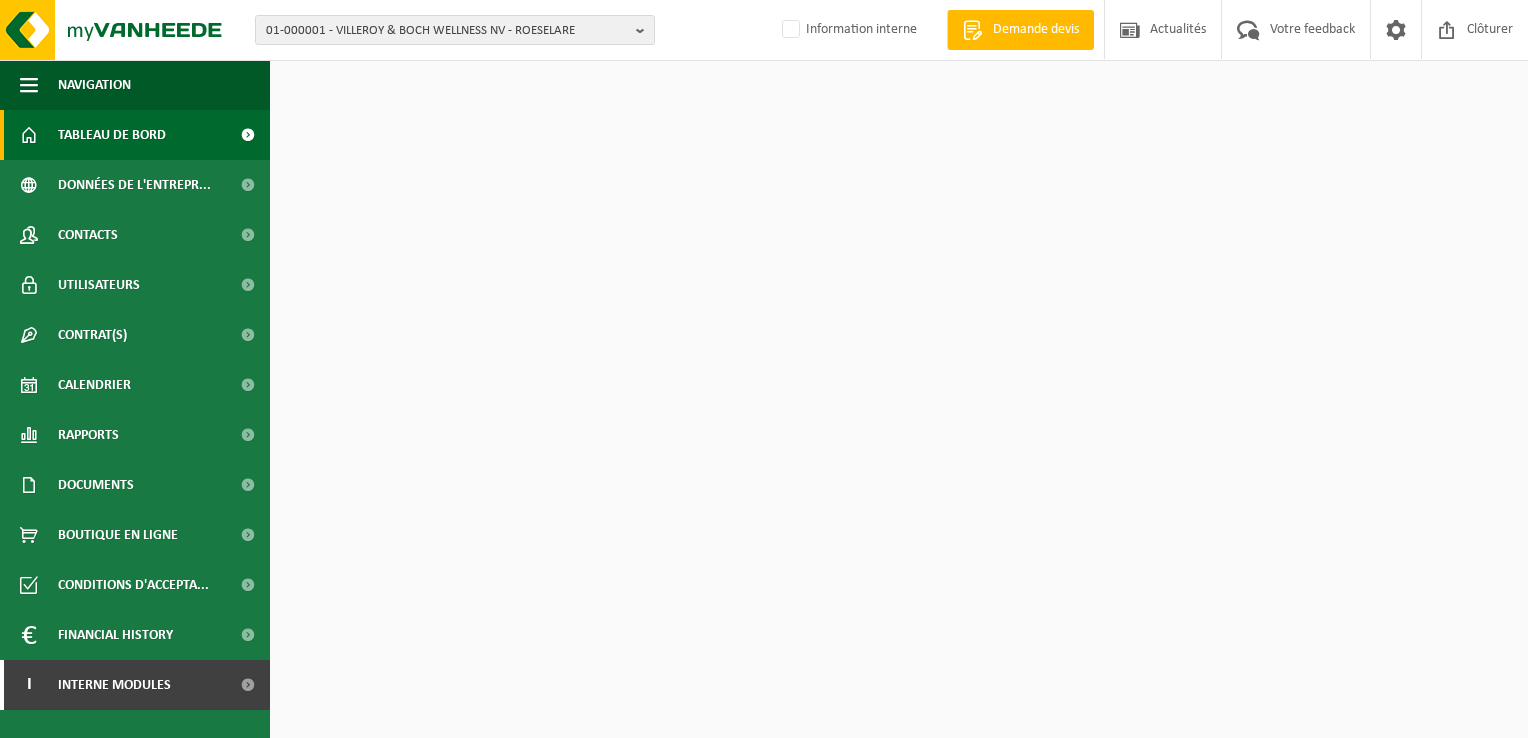 scroll, scrollTop: 0, scrollLeft: 0, axis: both 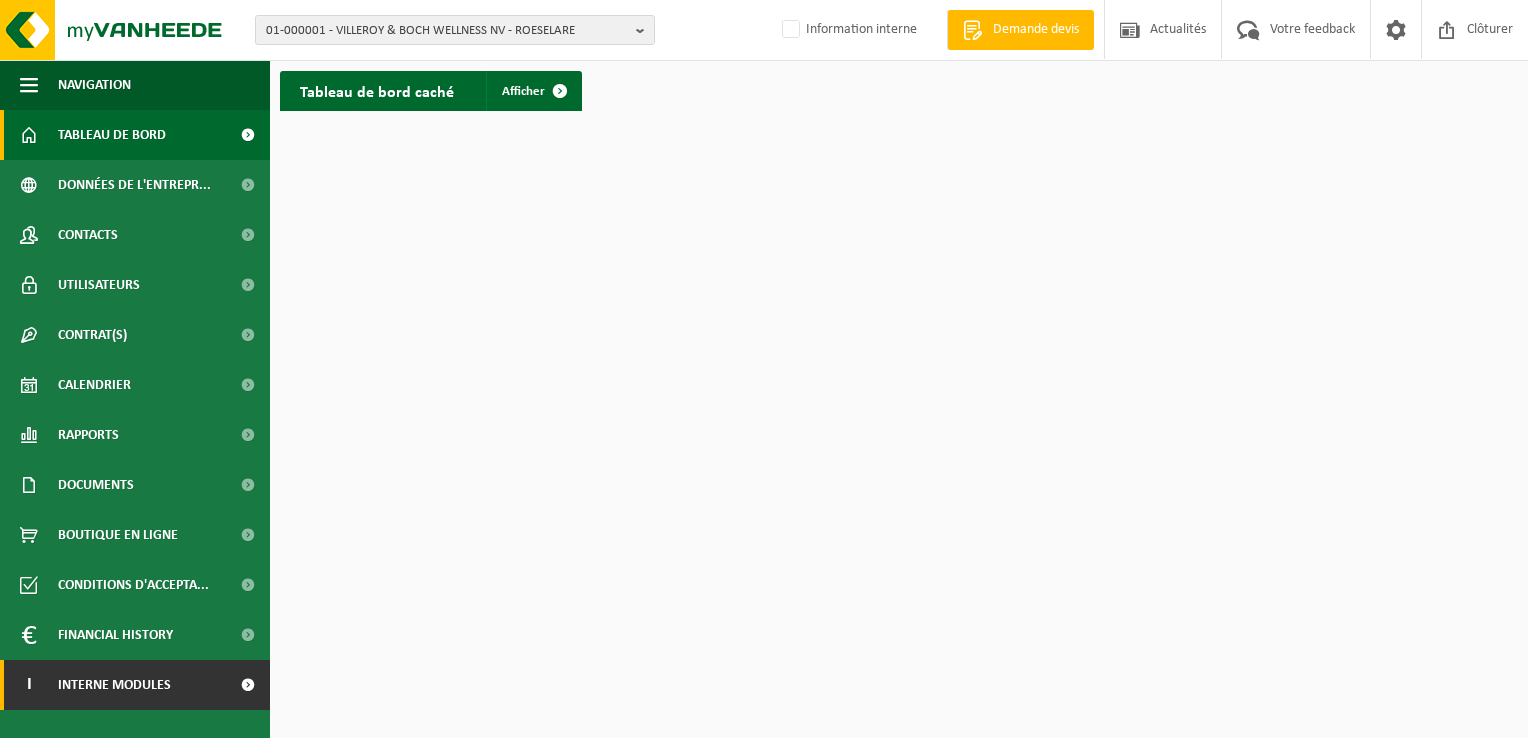 click on "Interne modules" at bounding box center [114, 685] 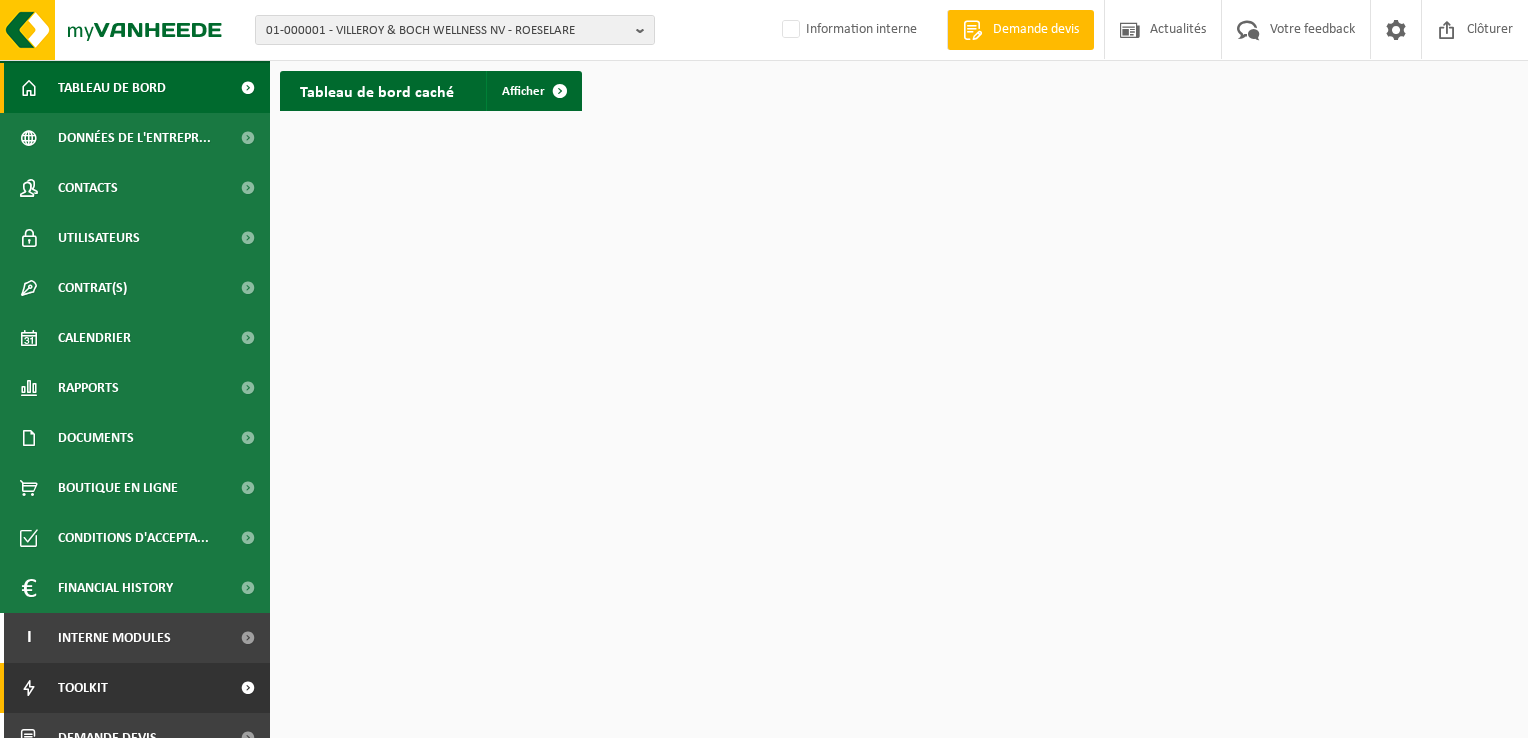 scroll, scrollTop: 72, scrollLeft: 0, axis: vertical 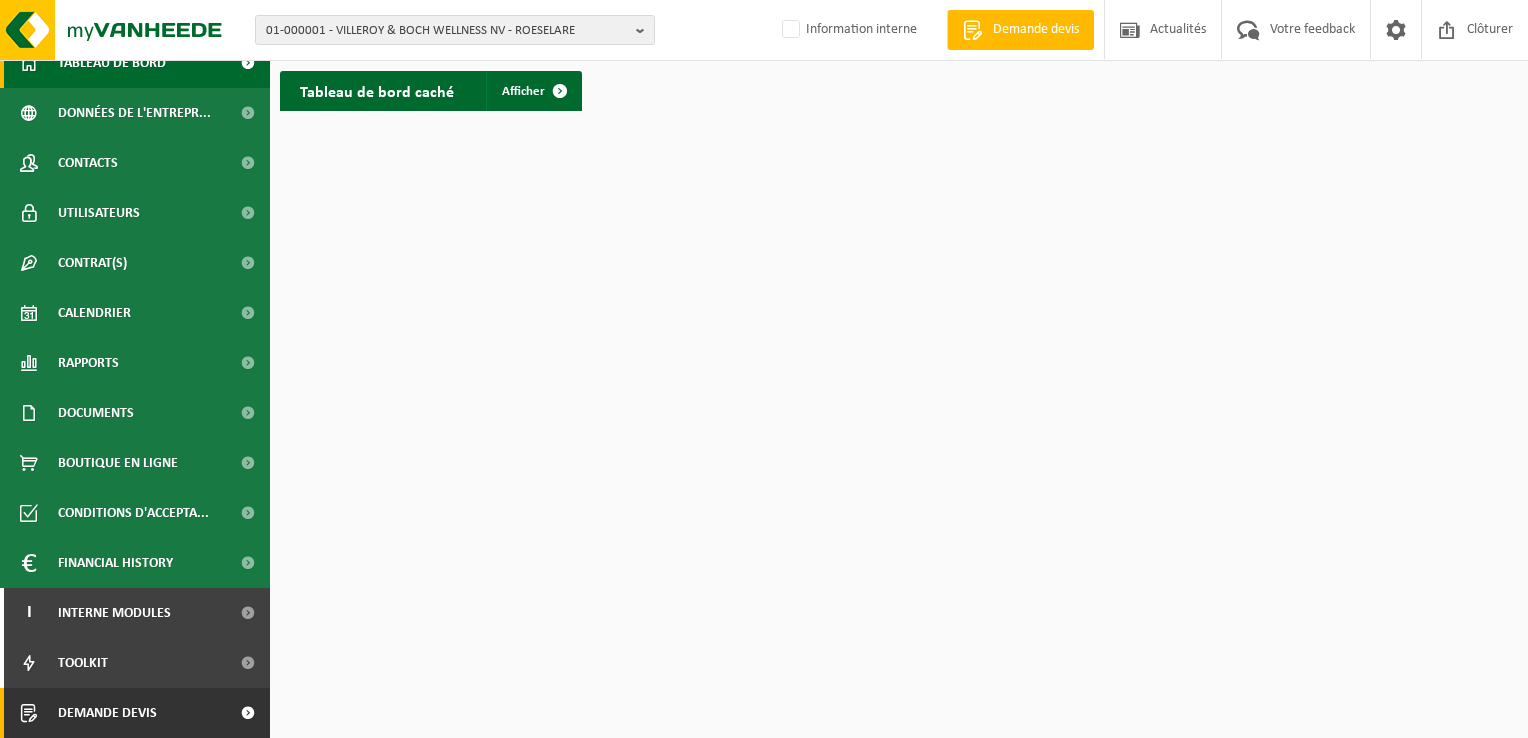click on "Demande devis" at bounding box center (135, 713) 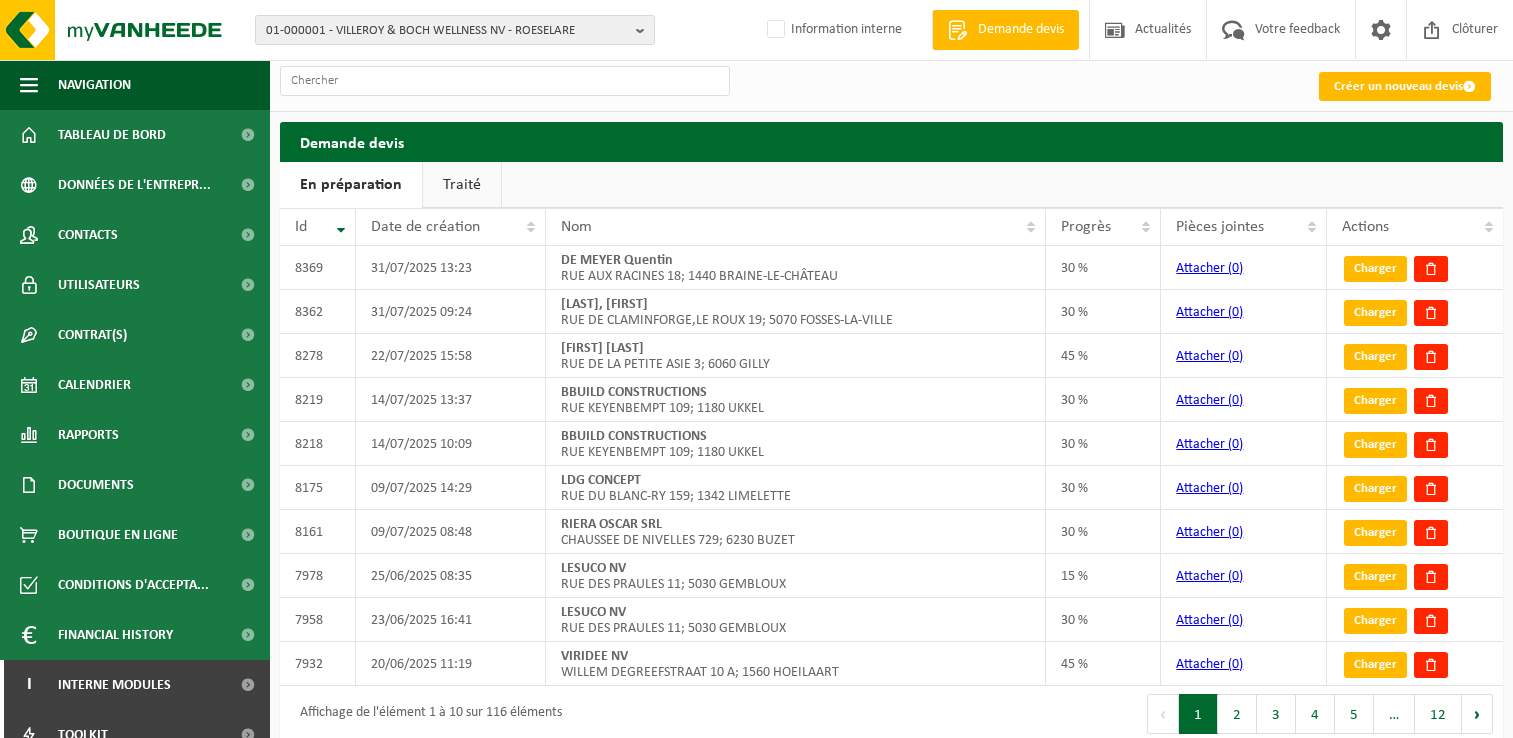 scroll, scrollTop: 0, scrollLeft: 0, axis: both 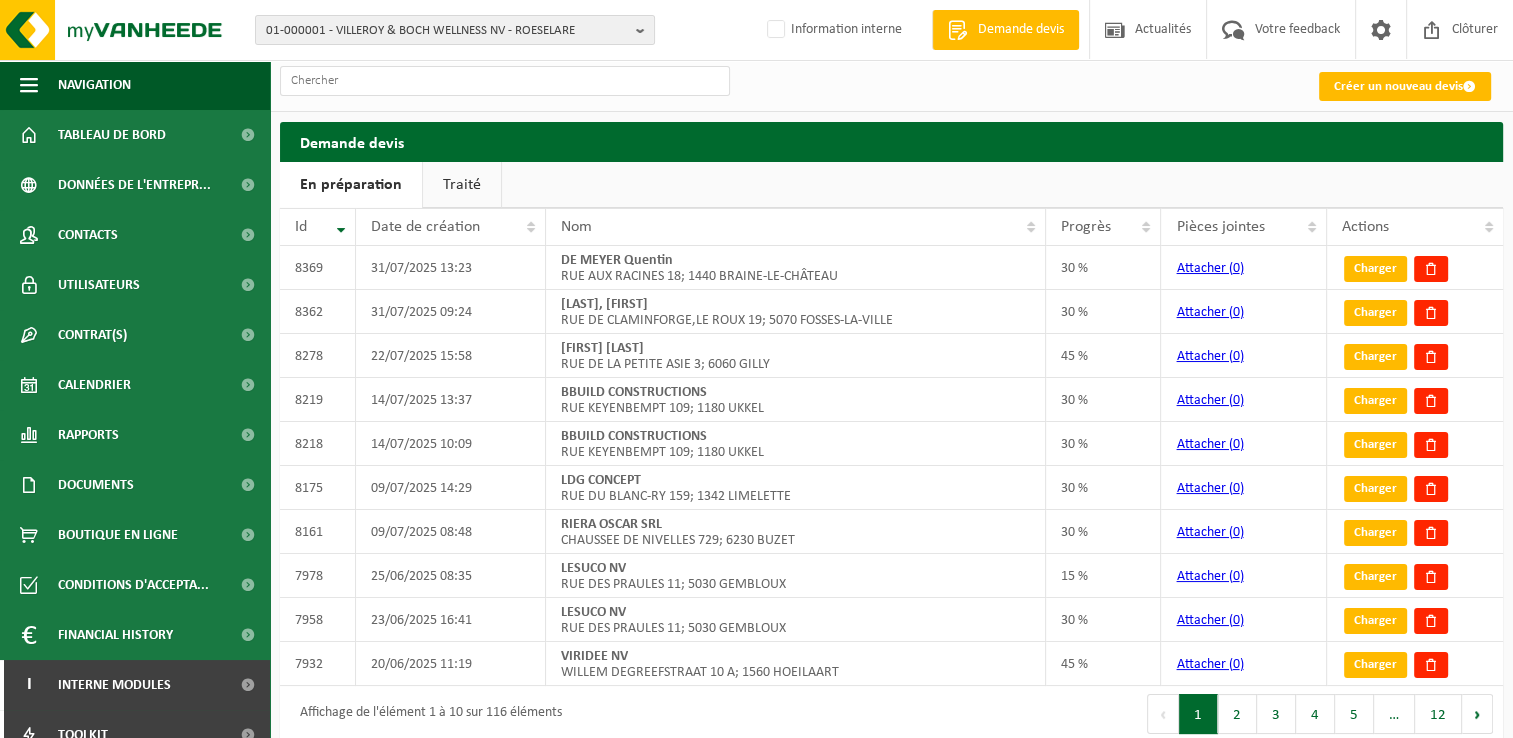 click on "Traité" at bounding box center [462, 185] 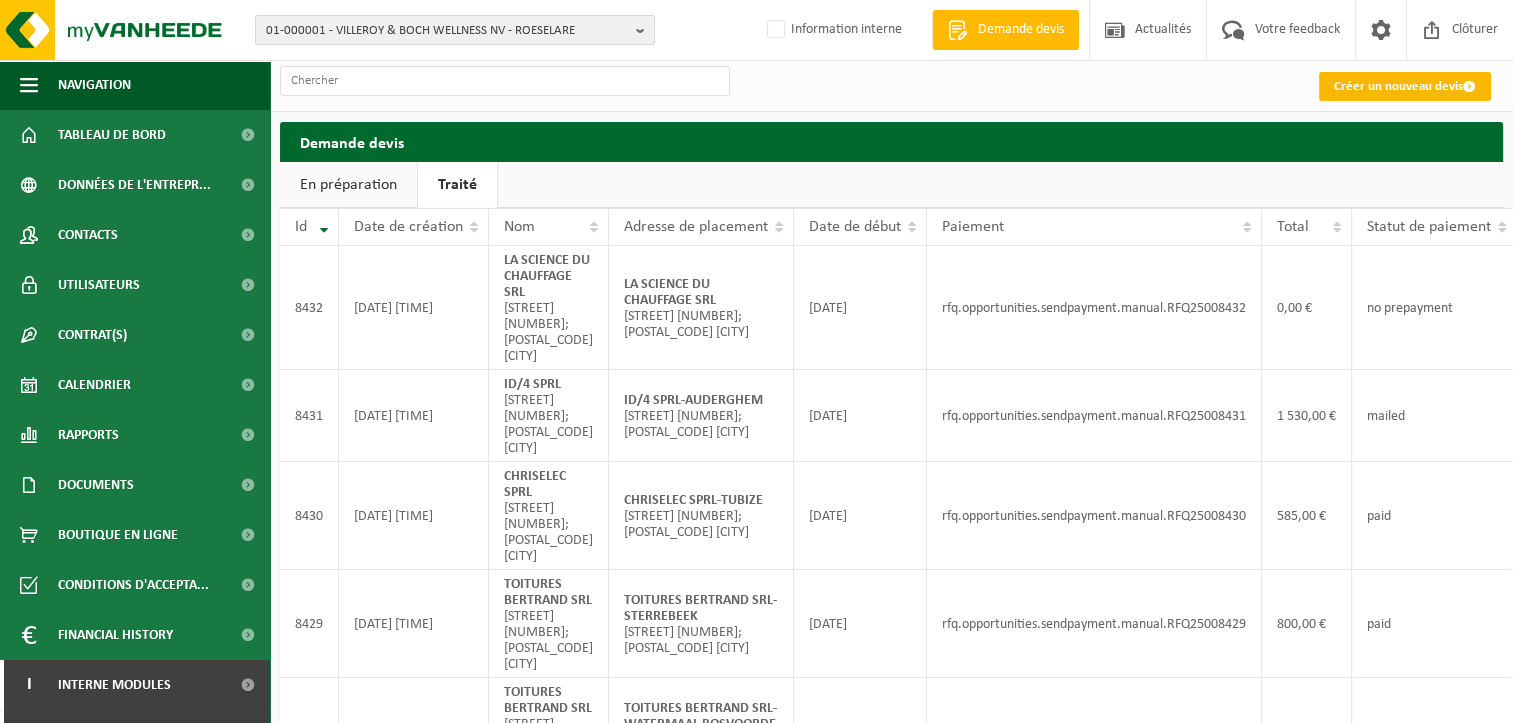 click on "Créer un nouveau devis" at bounding box center (1405, 86) 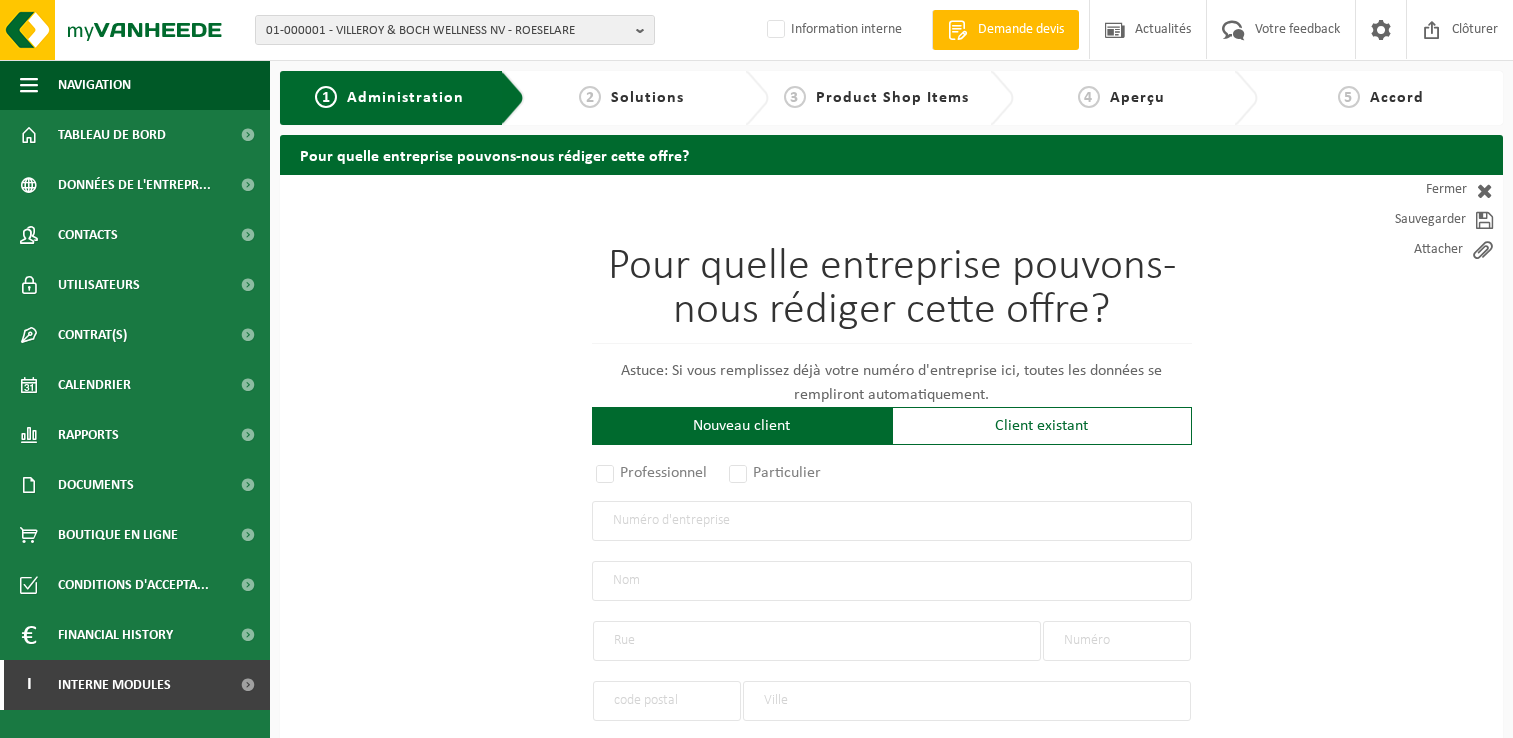 scroll, scrollTop: 0, scrollLeft: 0, axis: both 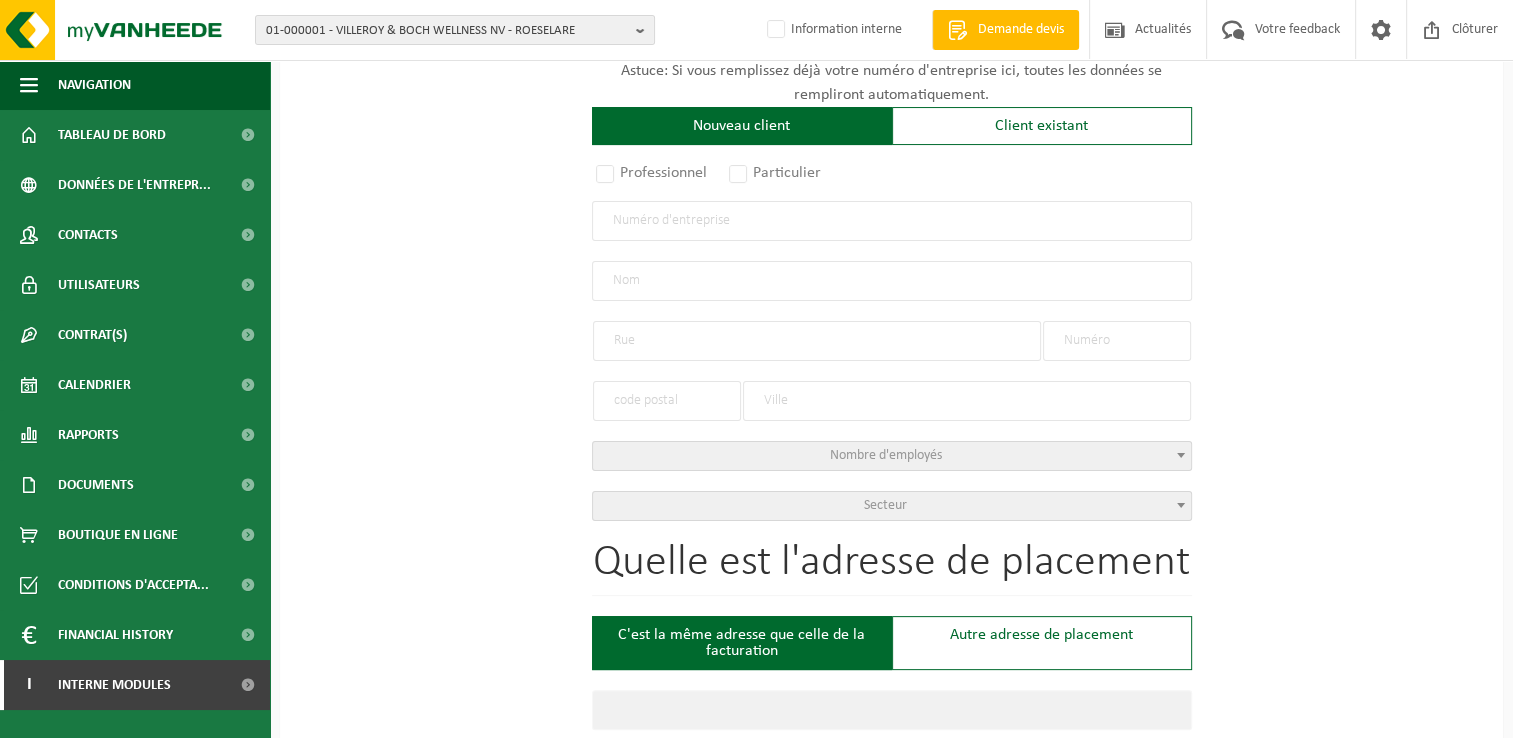 click at bounding box center (892, 221) 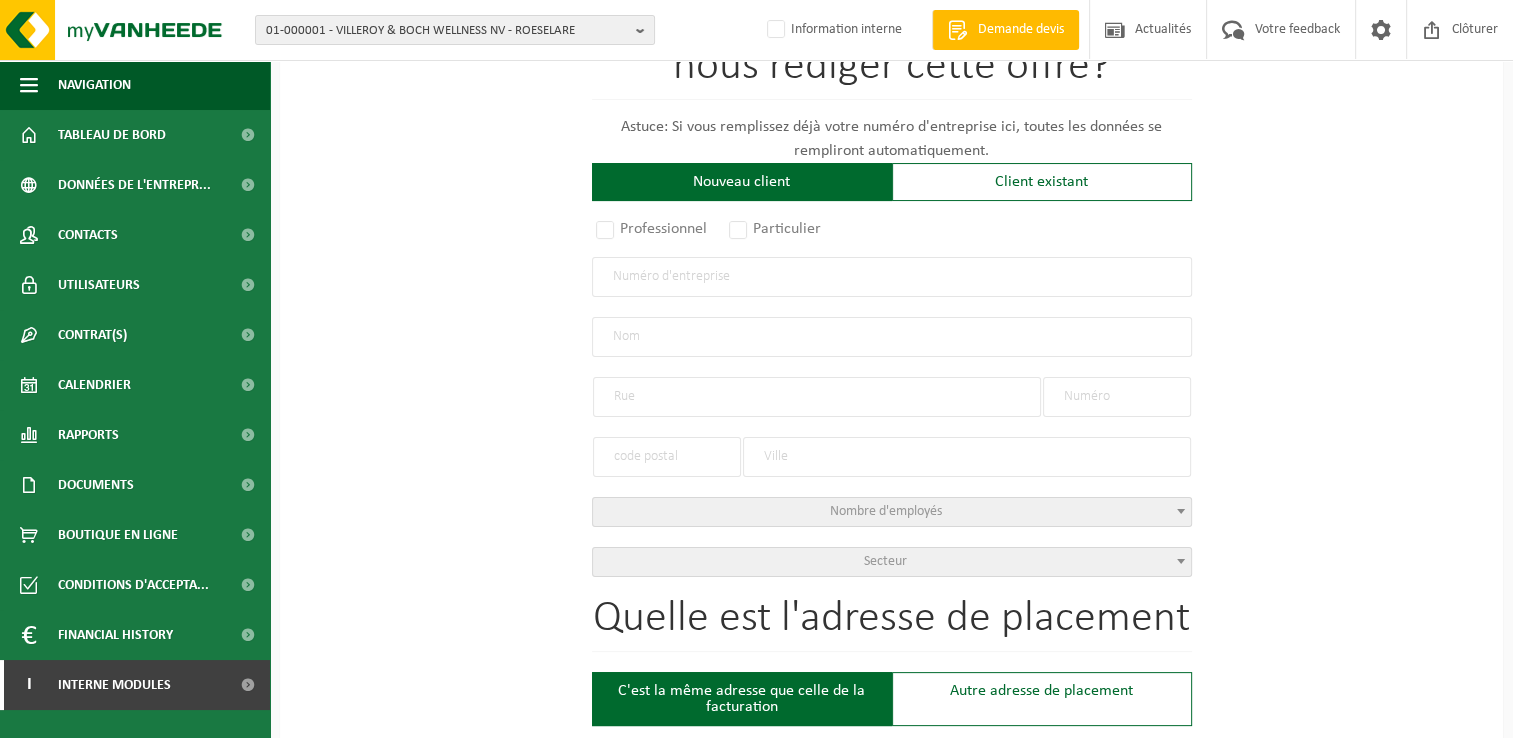 scroll, scrollTop: 200, scrollLeft: 0, axis: vertical 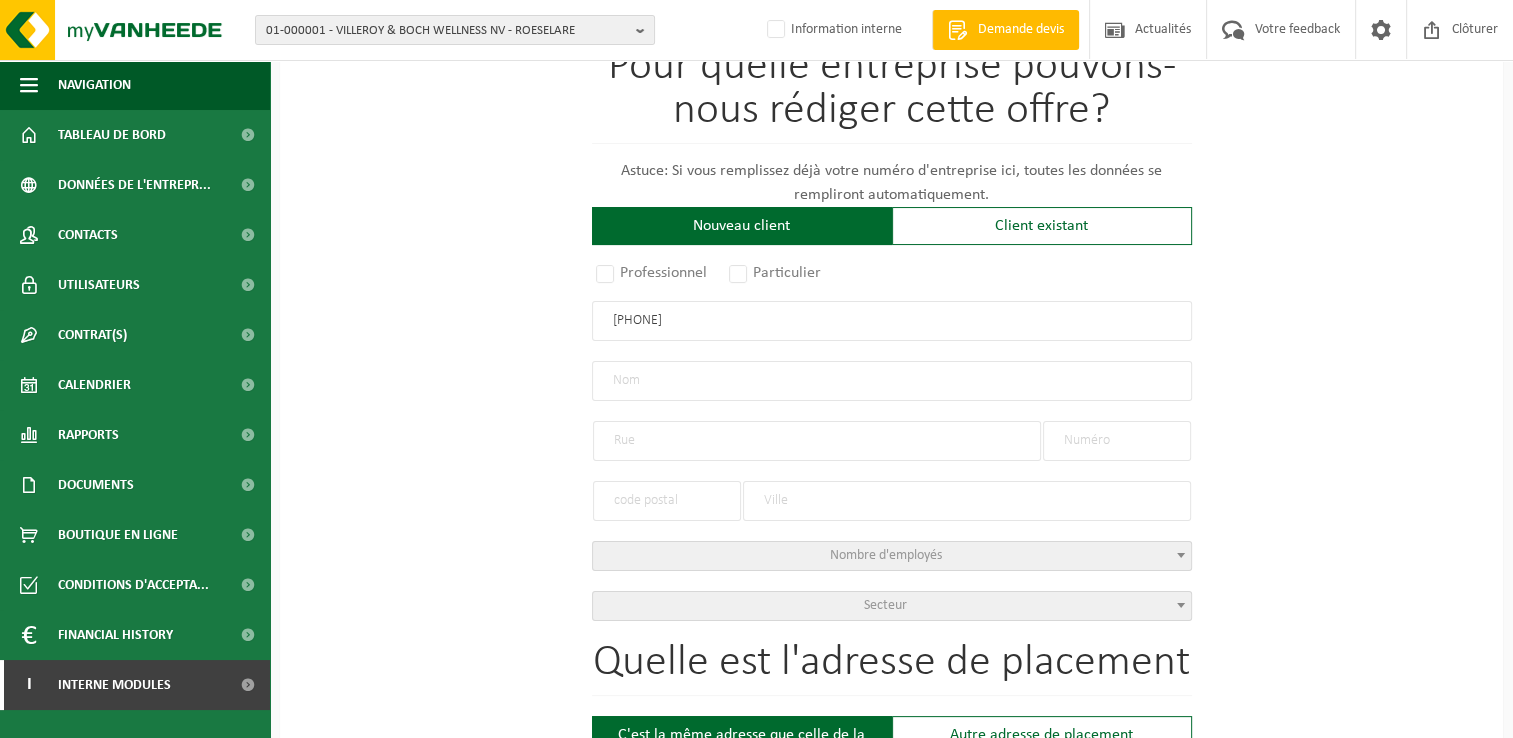 type on "0434140821" 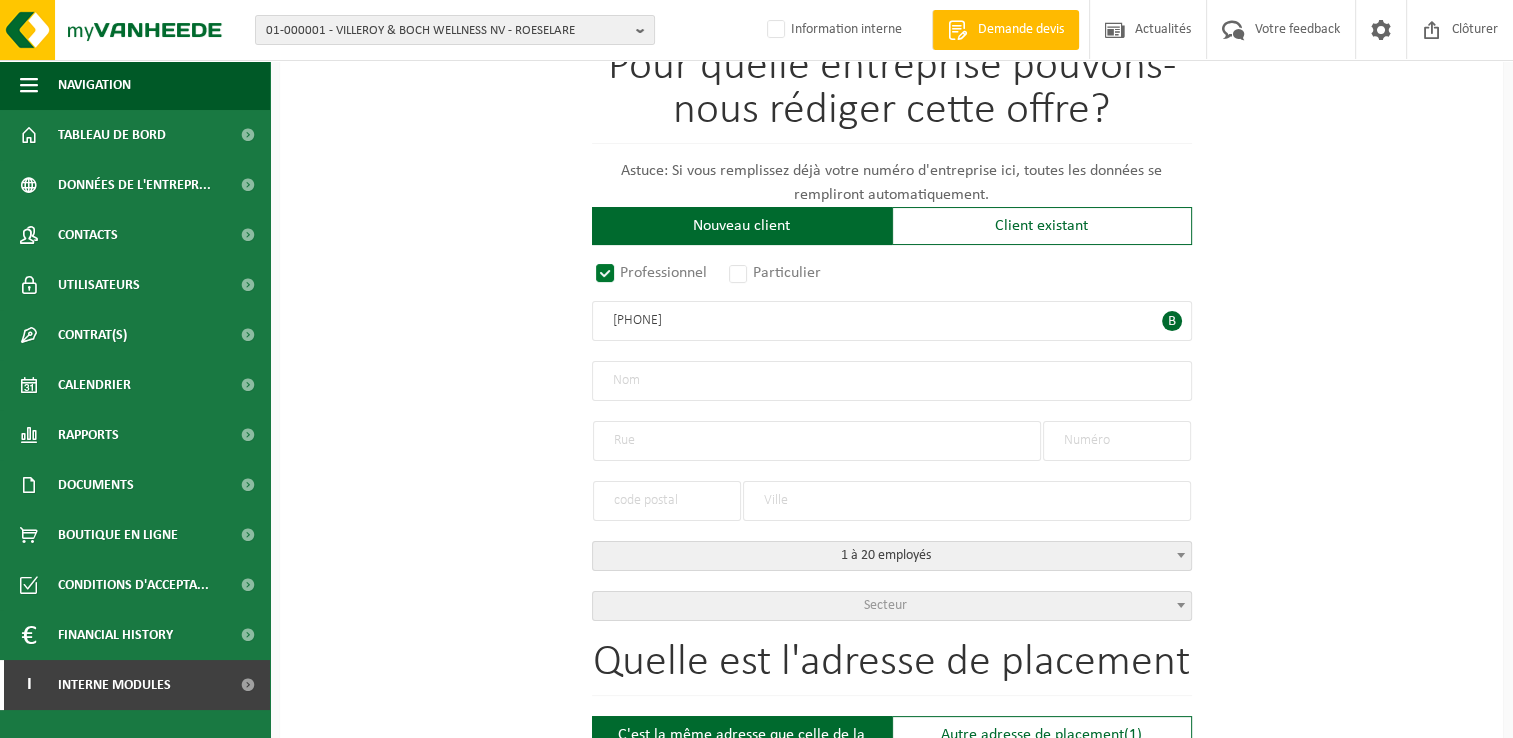 type on "0434140821" 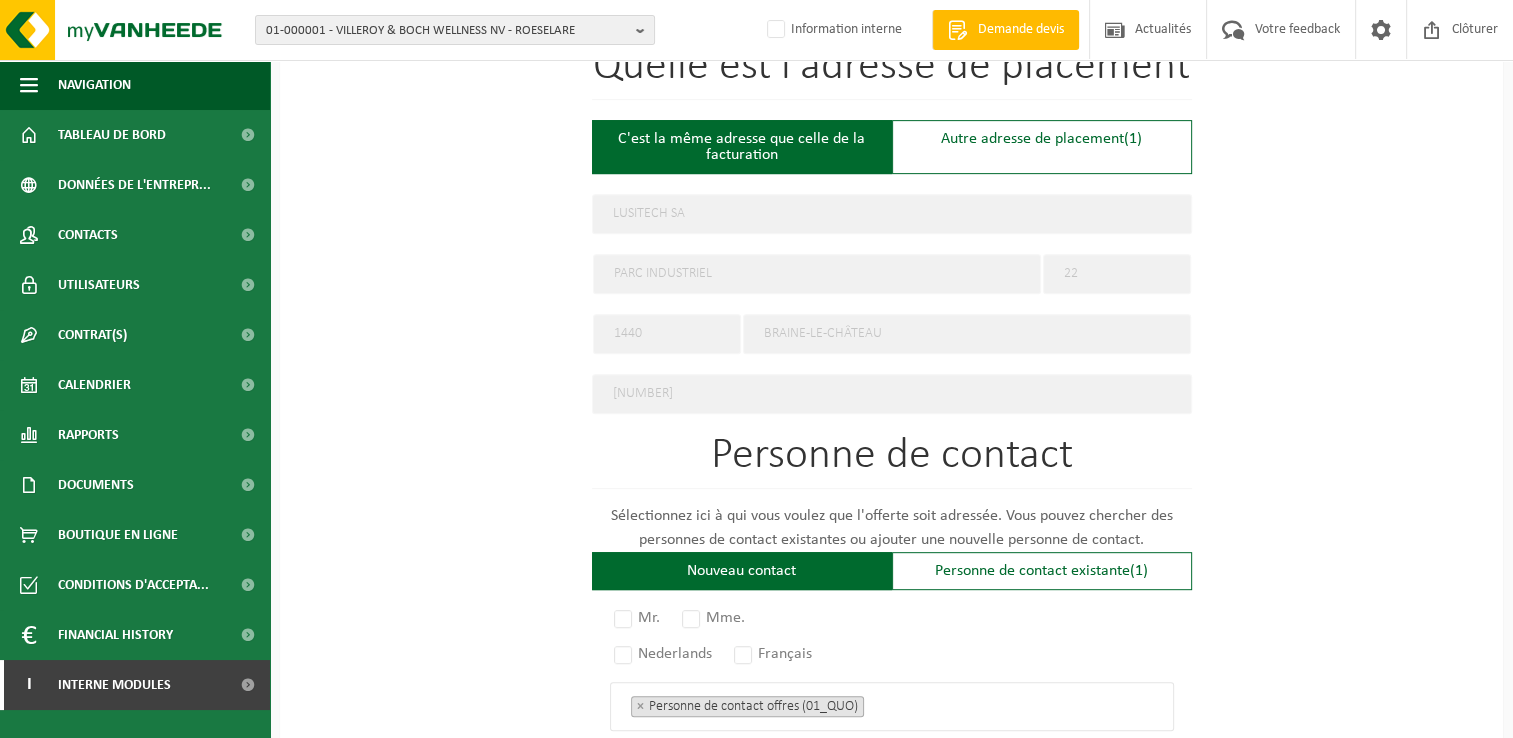 scroll, scrollTop: 800, scrollLeft: 0, axis: vertical 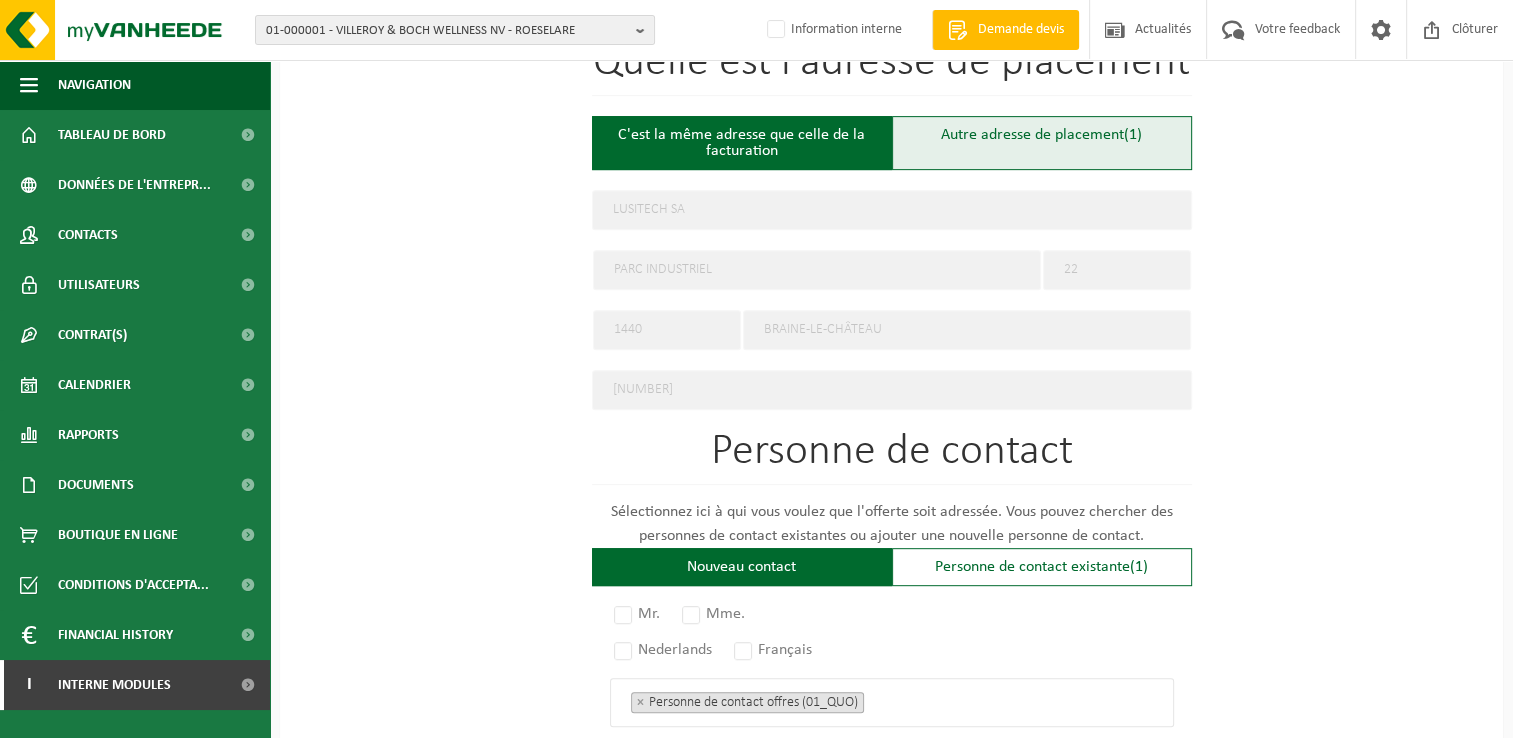 type on "0434140821" 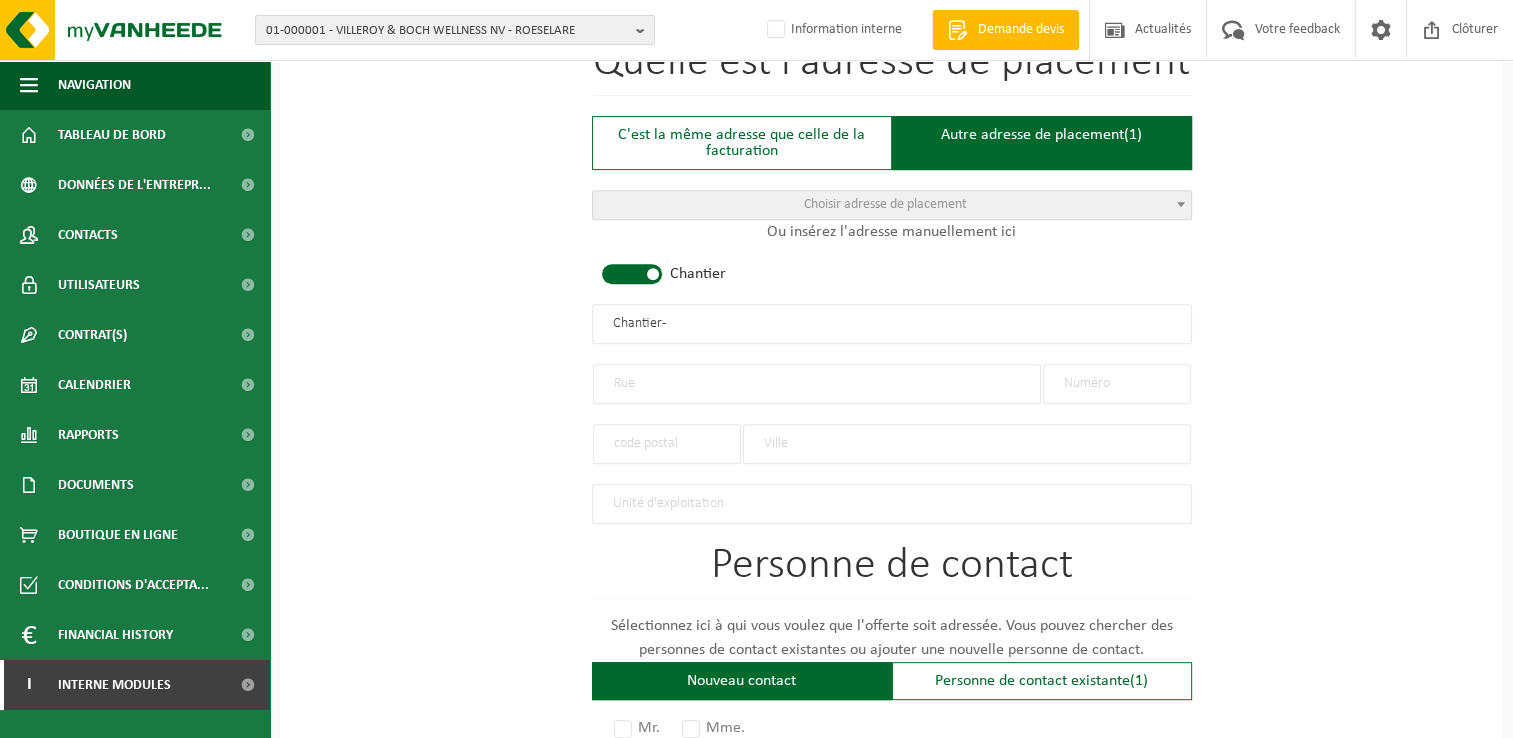 drag, startPoint x: 700, startPoint y: 319, endPoint x: 528, endPoint y: 319, distance: 172 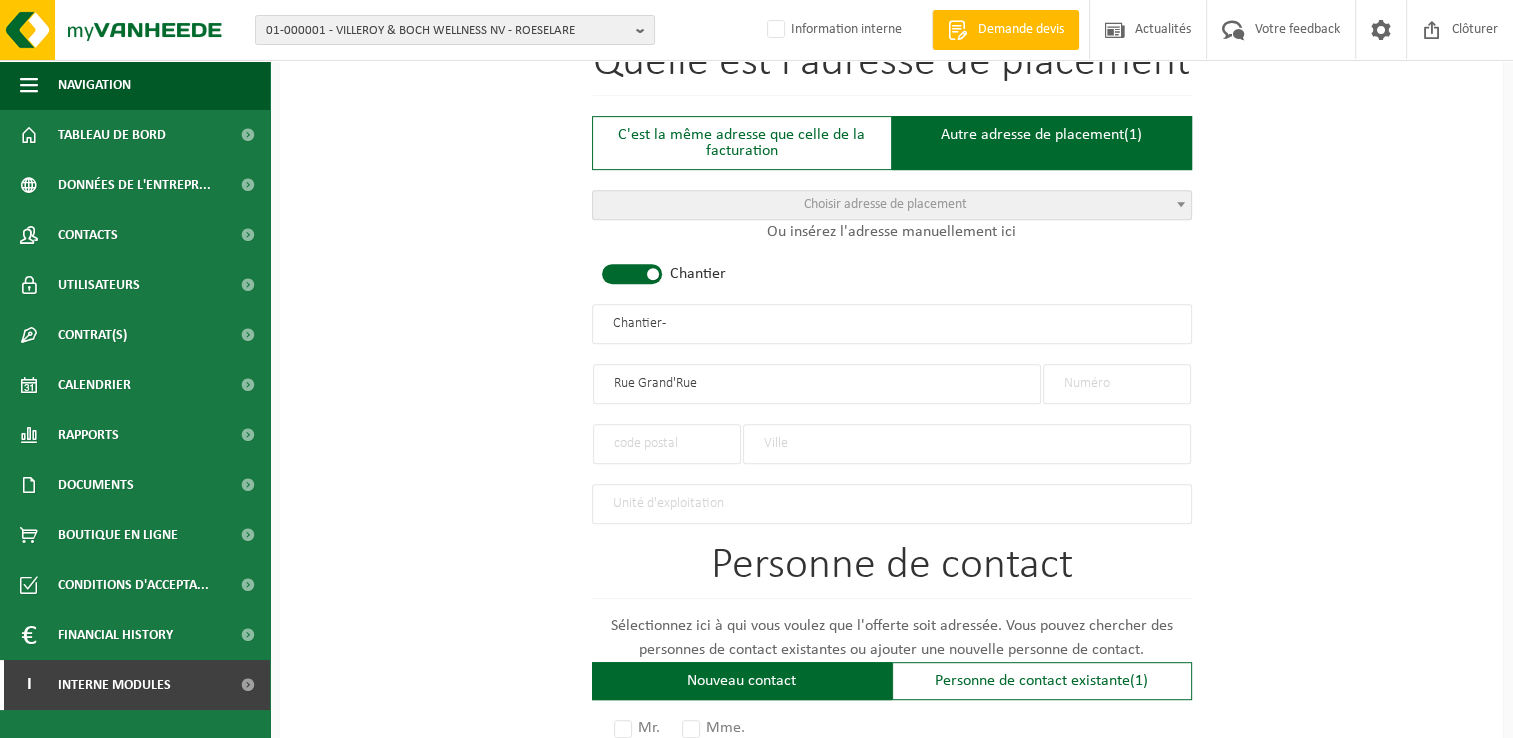 type on "Rue Grand'Rue" 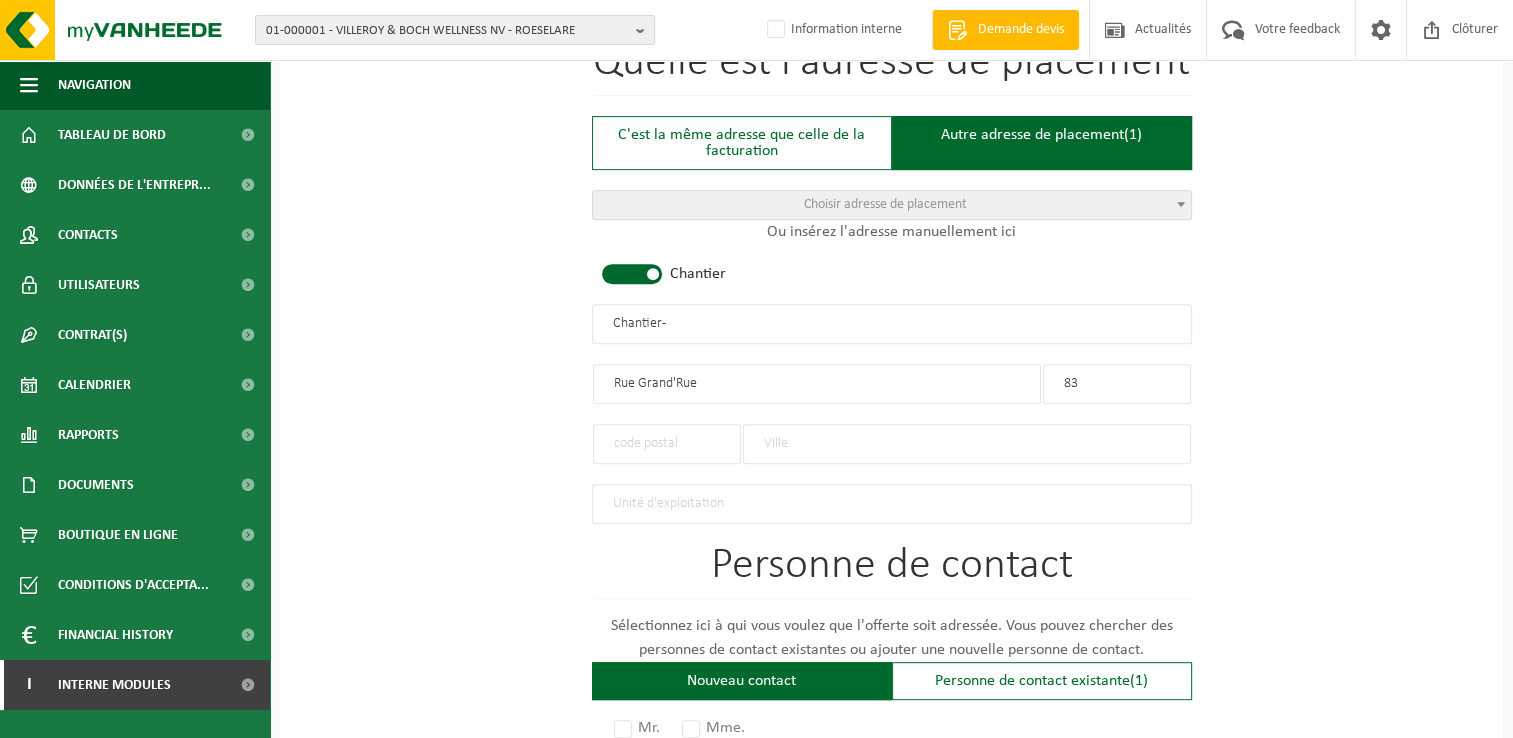 type on "83" 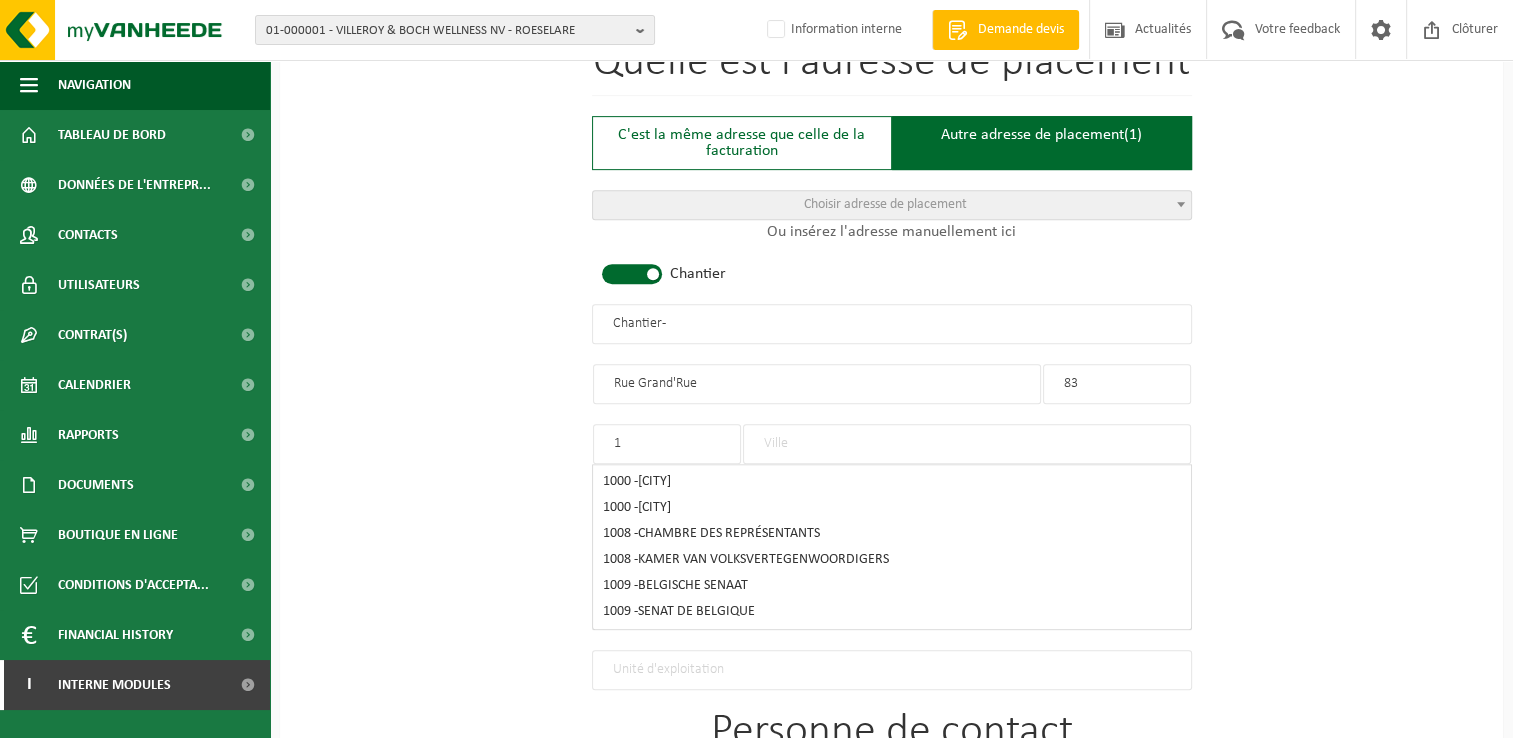 type 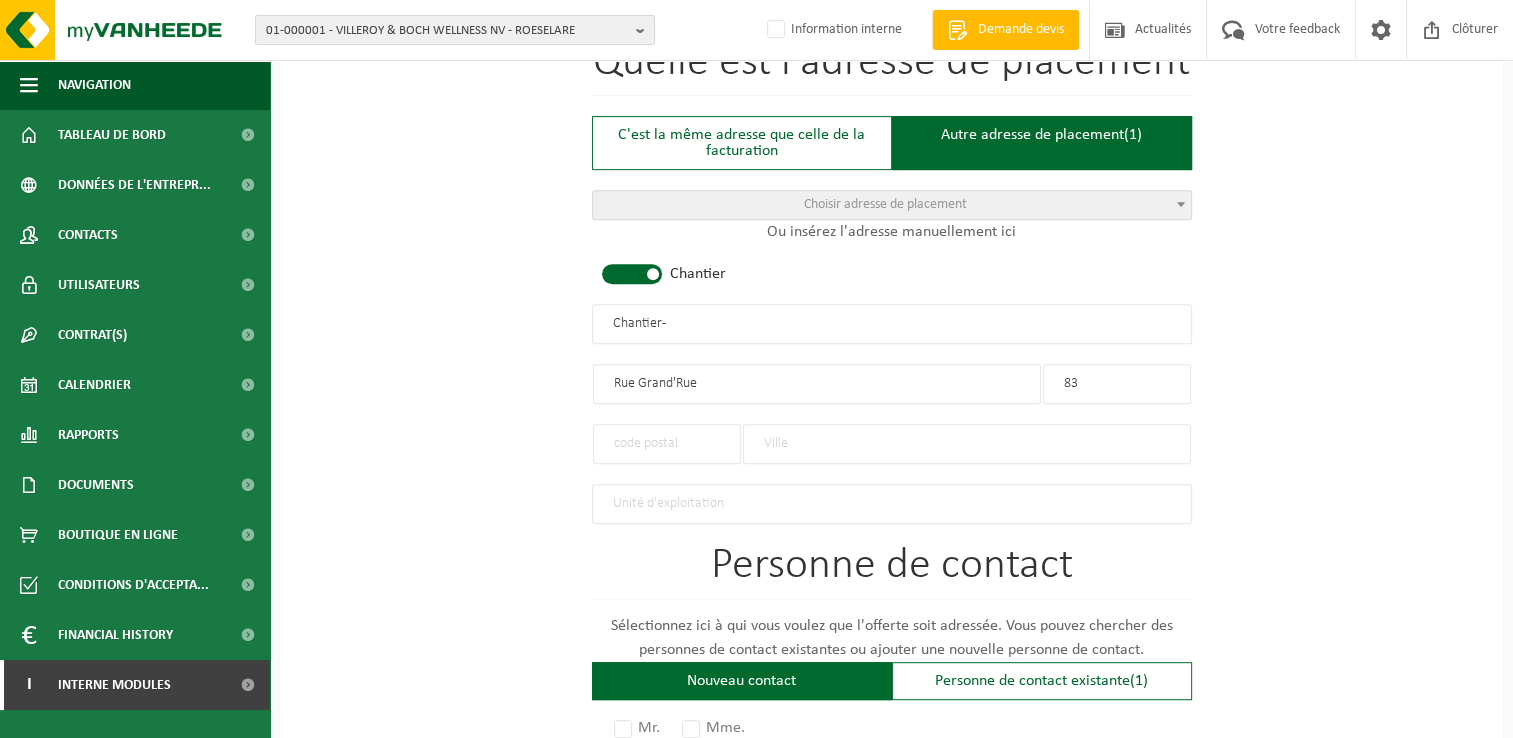 click at bounding box center (967, 444) 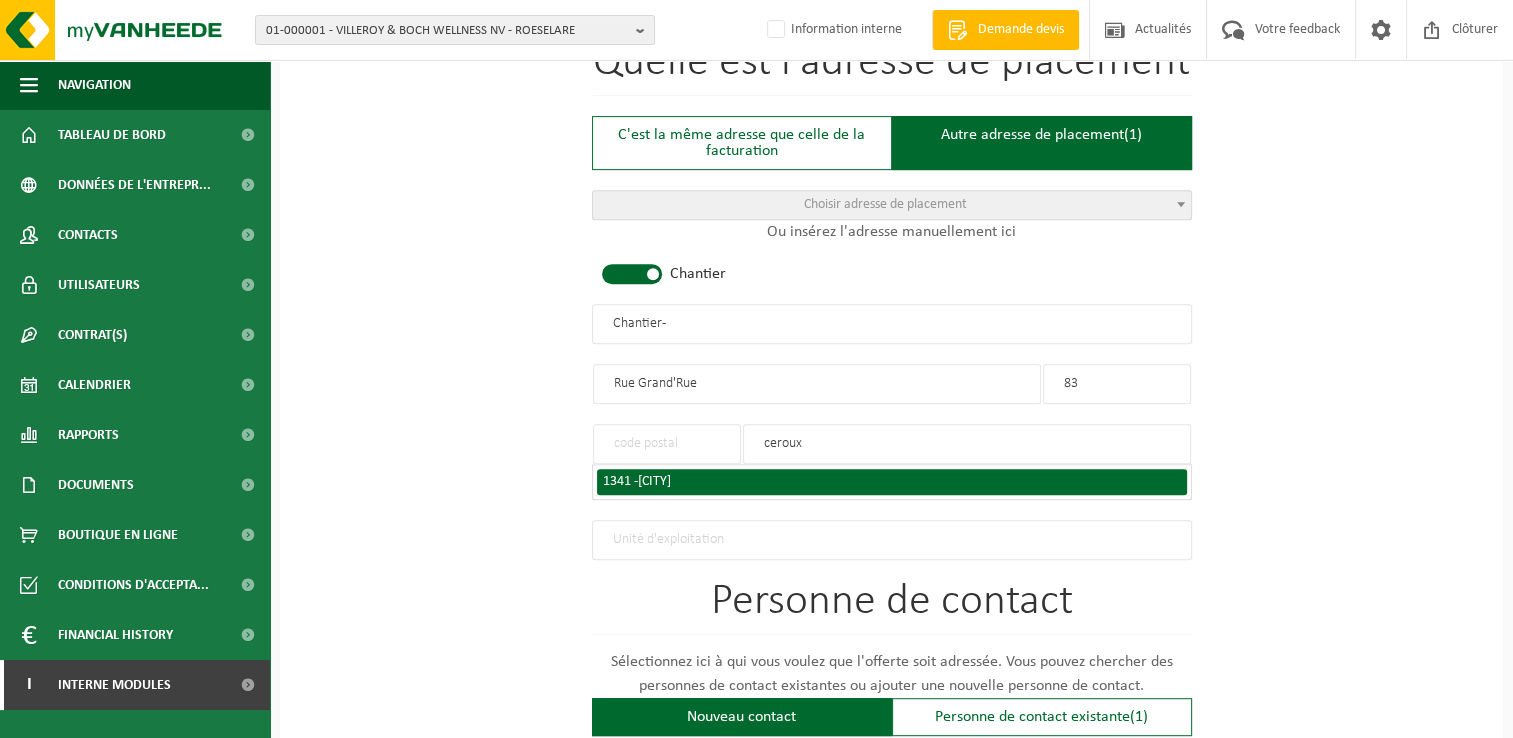 type on "ceroux" 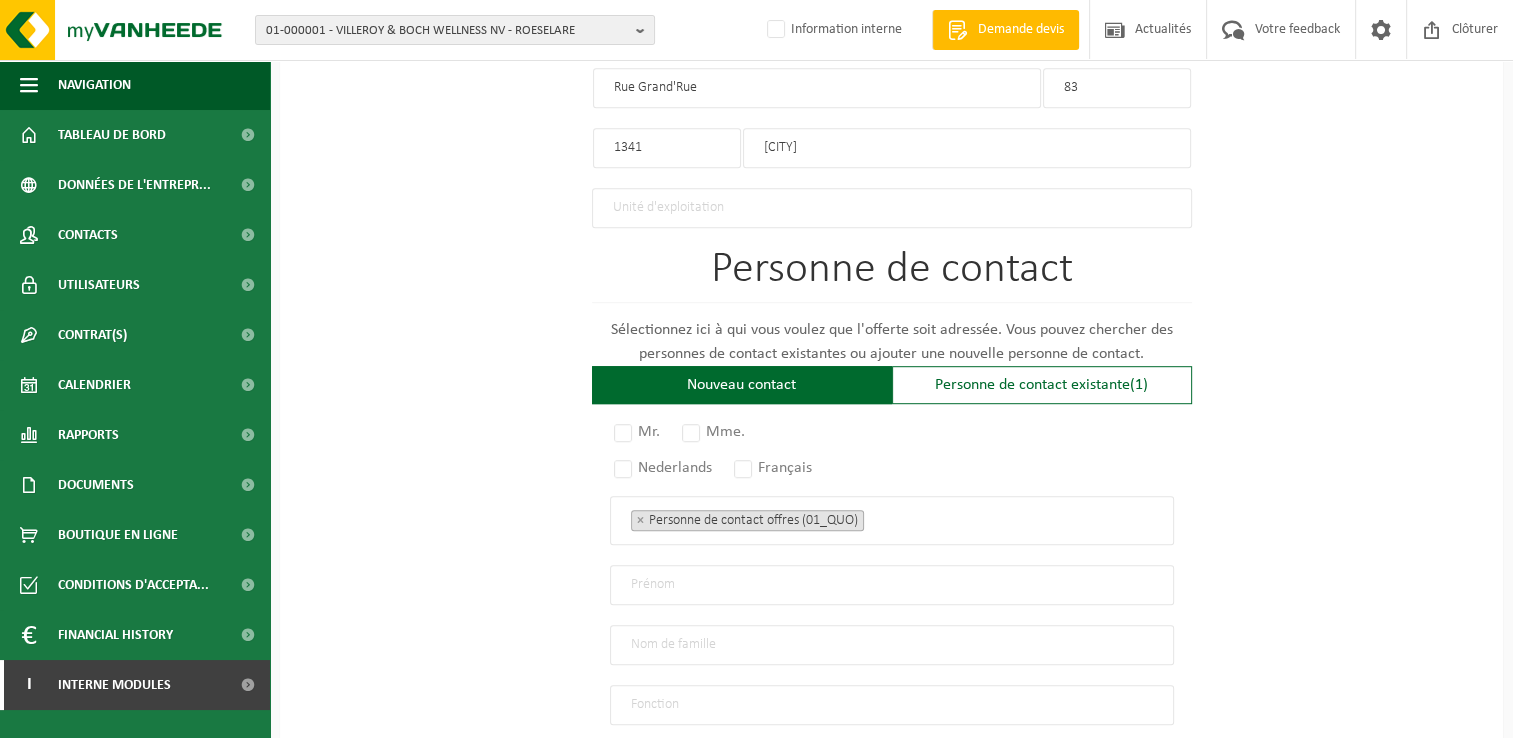 scroll, scrollTop: 1100, scrollLeft: 0, axis: vertical 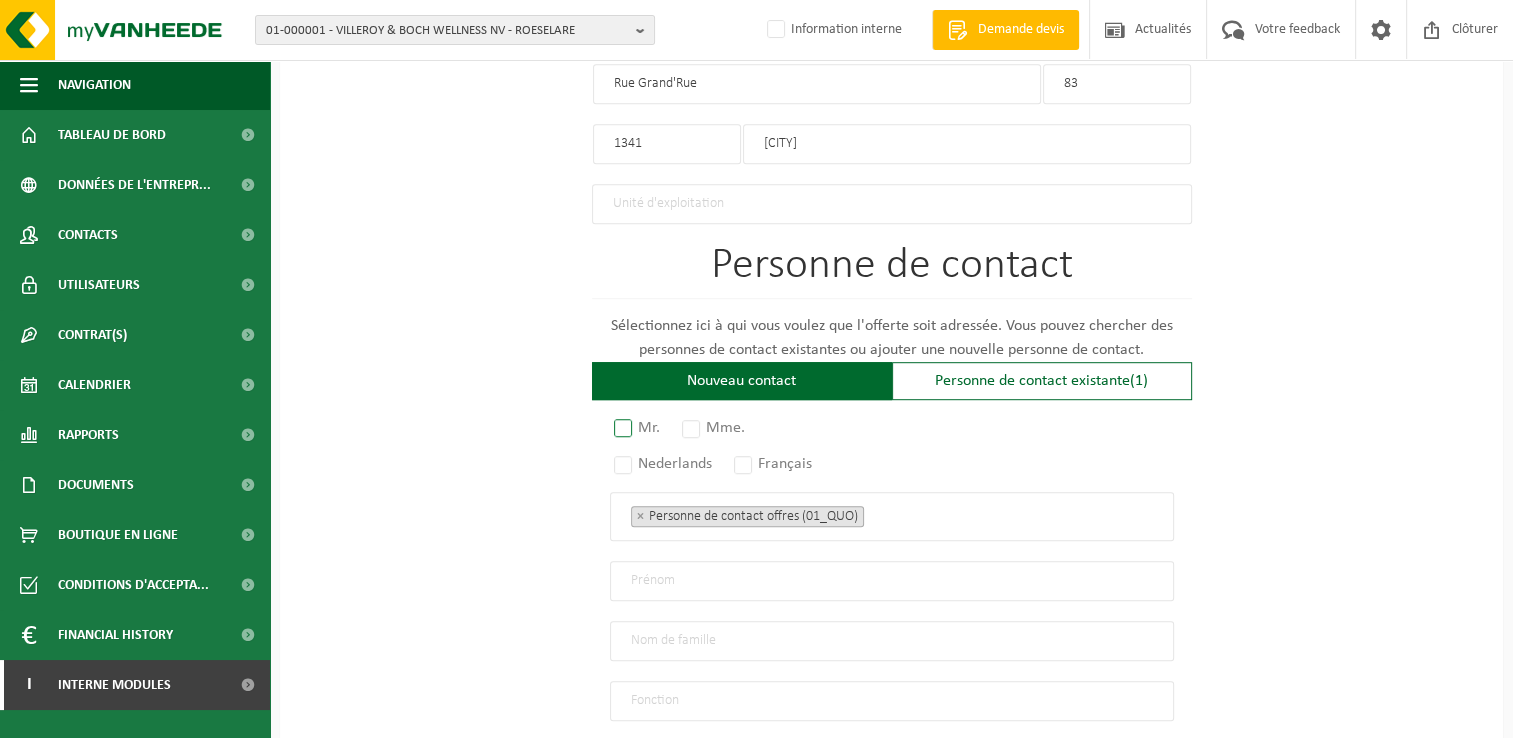 click on "Mr." at bounding box center (638, 428) 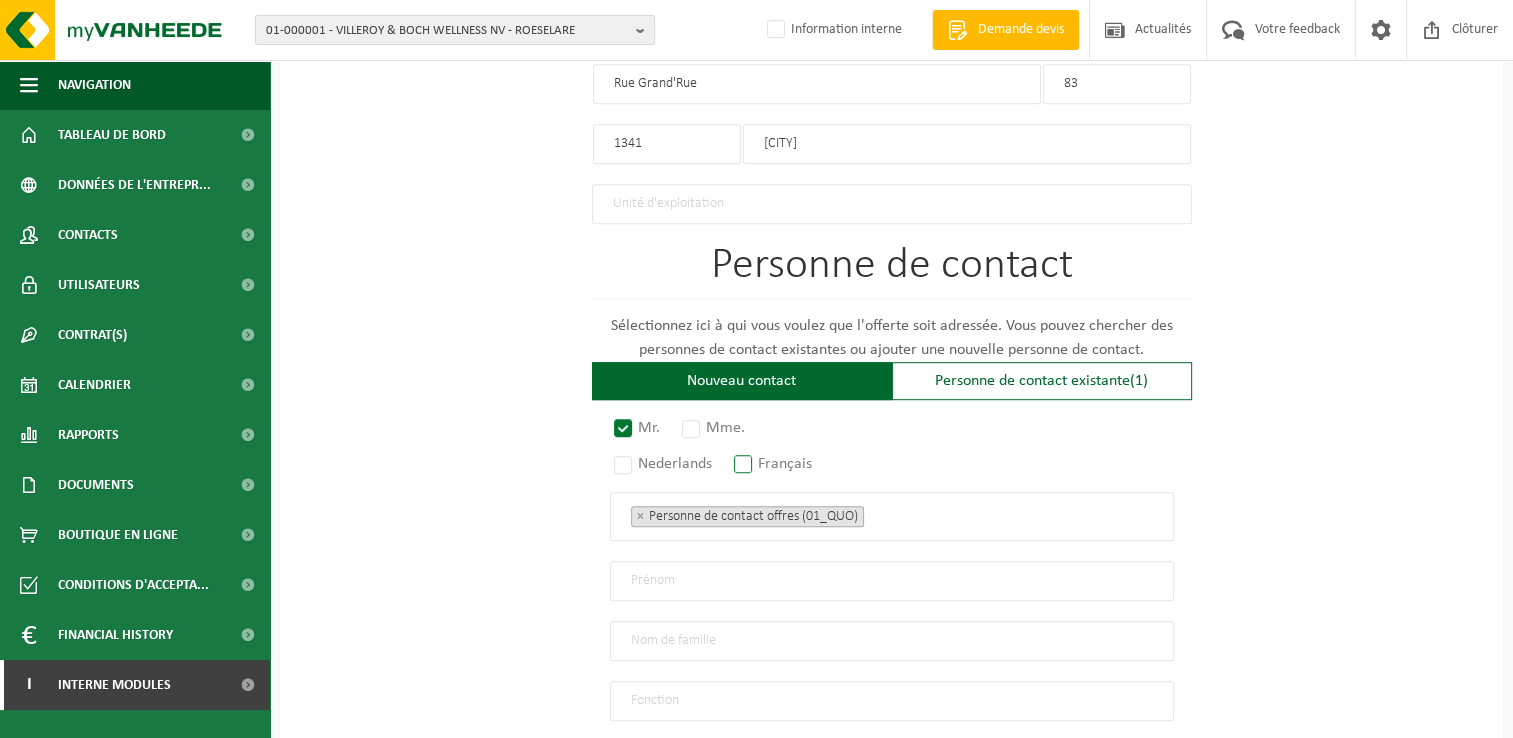 click on "Français" at bounding box center [774, 464] 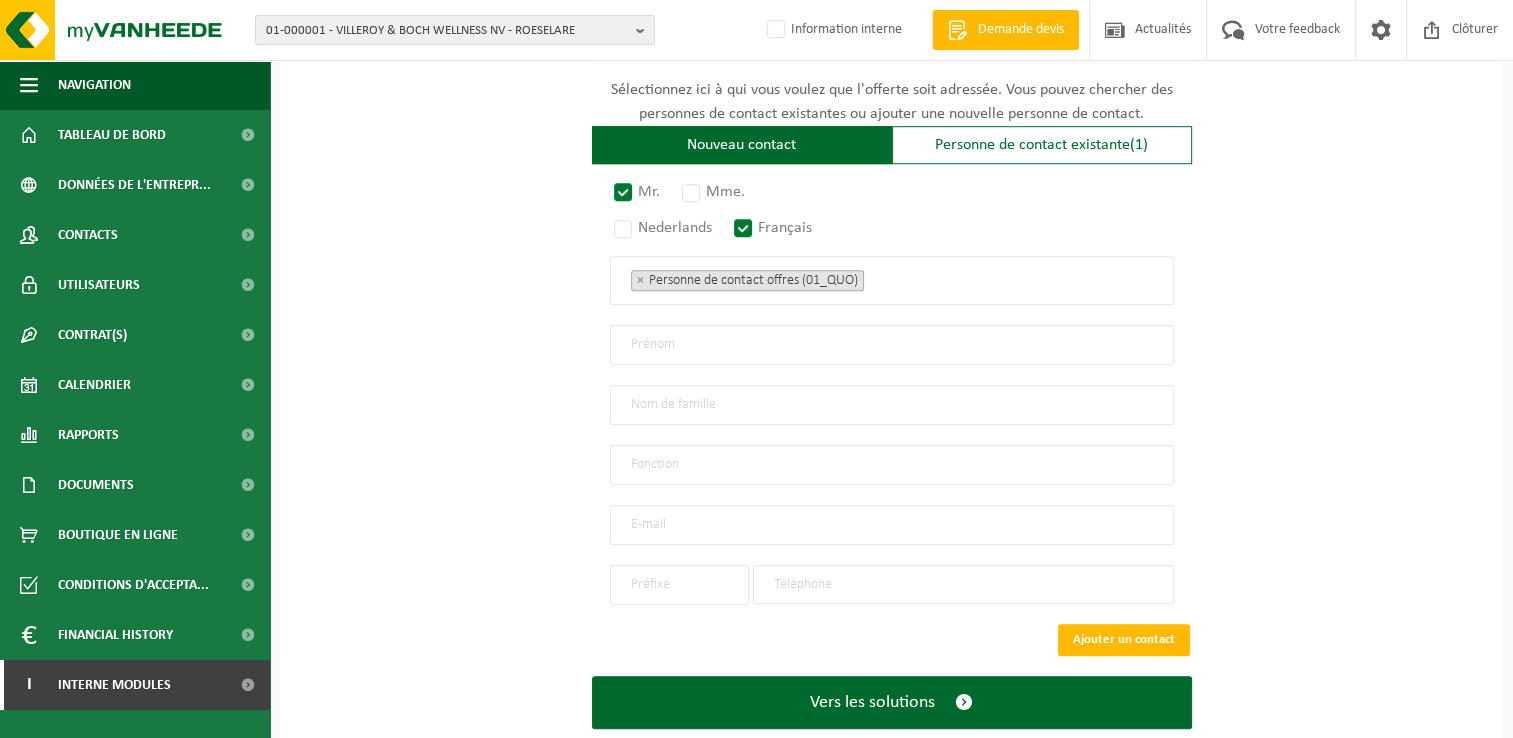 scroll, scrollTop: 1372, scrollLeft: 0, axis: vertical 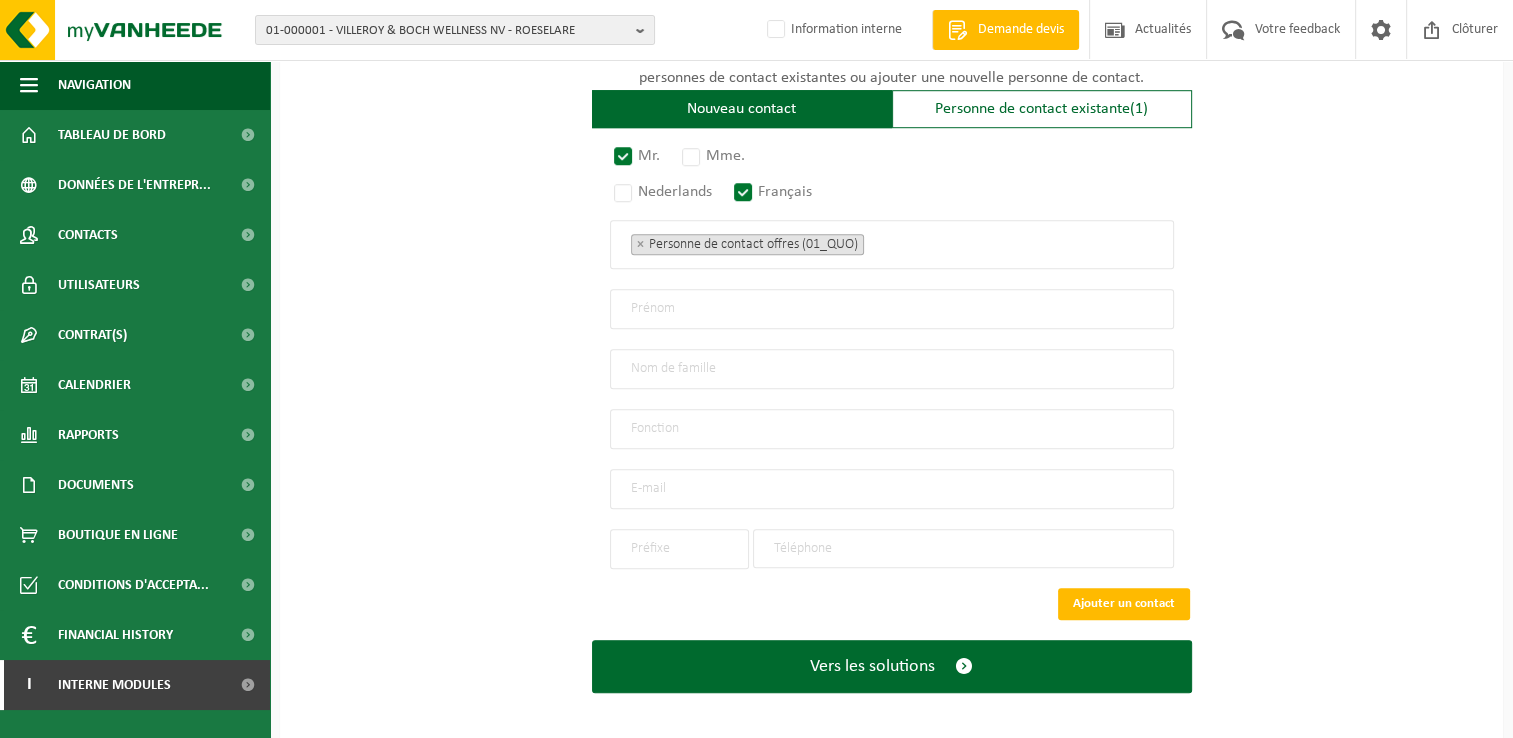click at bounding box center [892, 309] 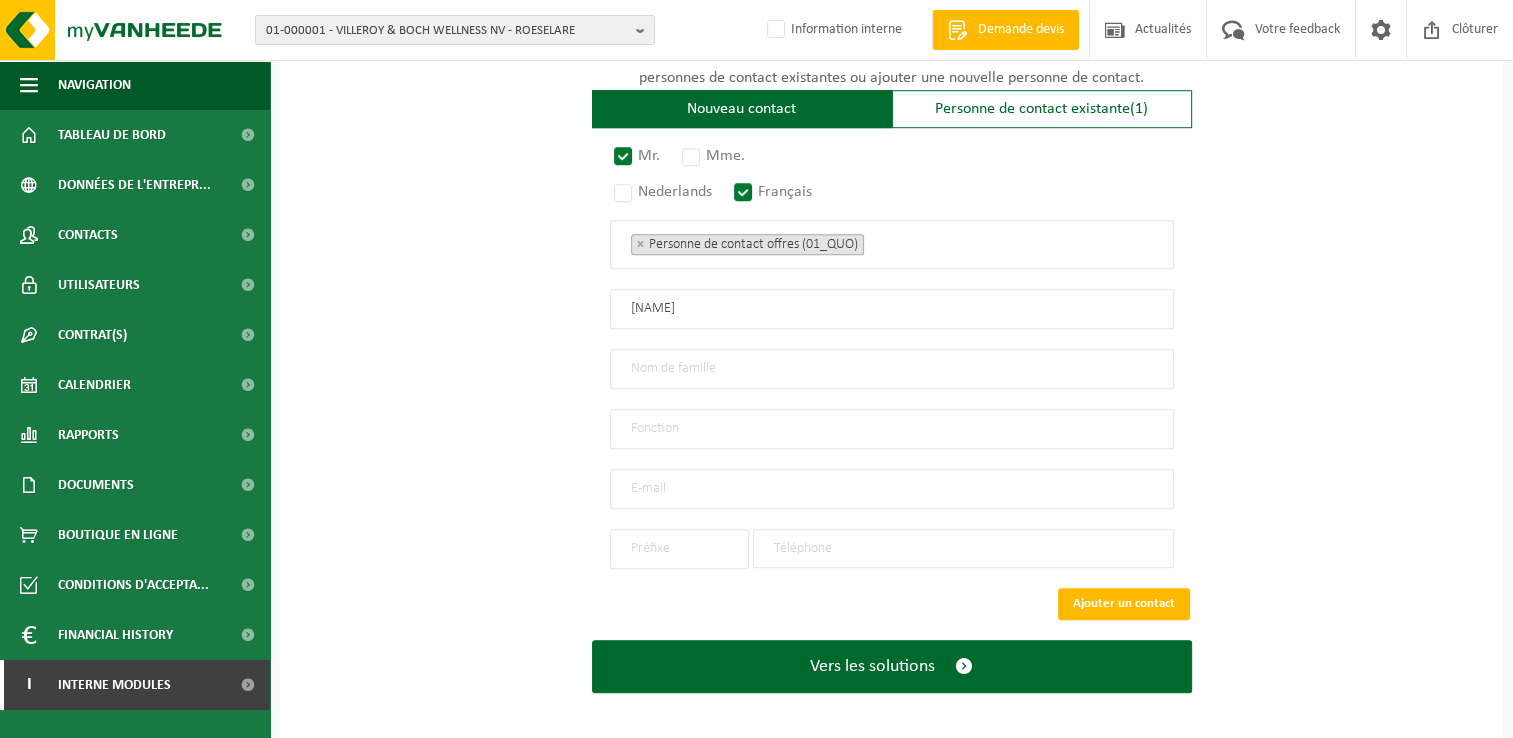 type on "Sergio" 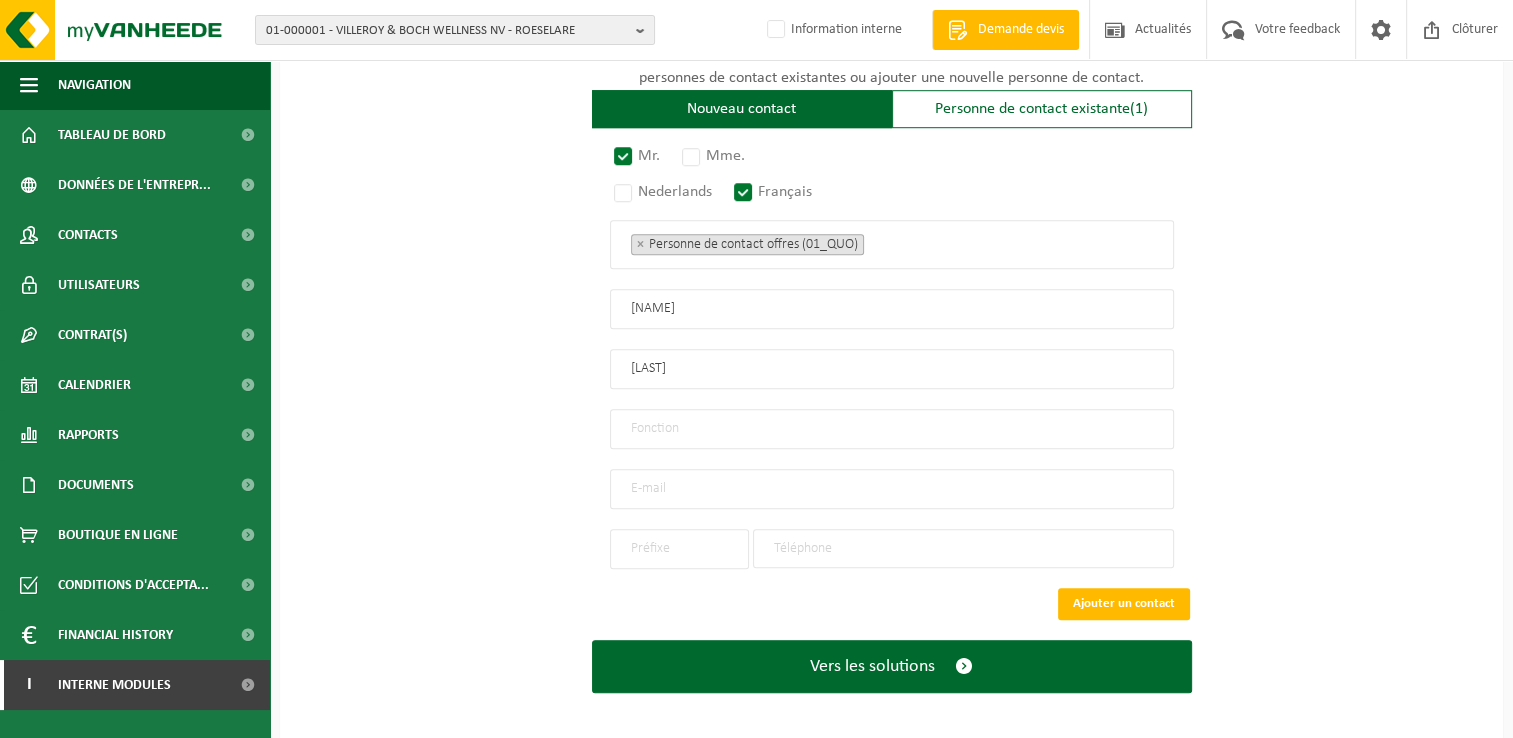 type on "Martins" 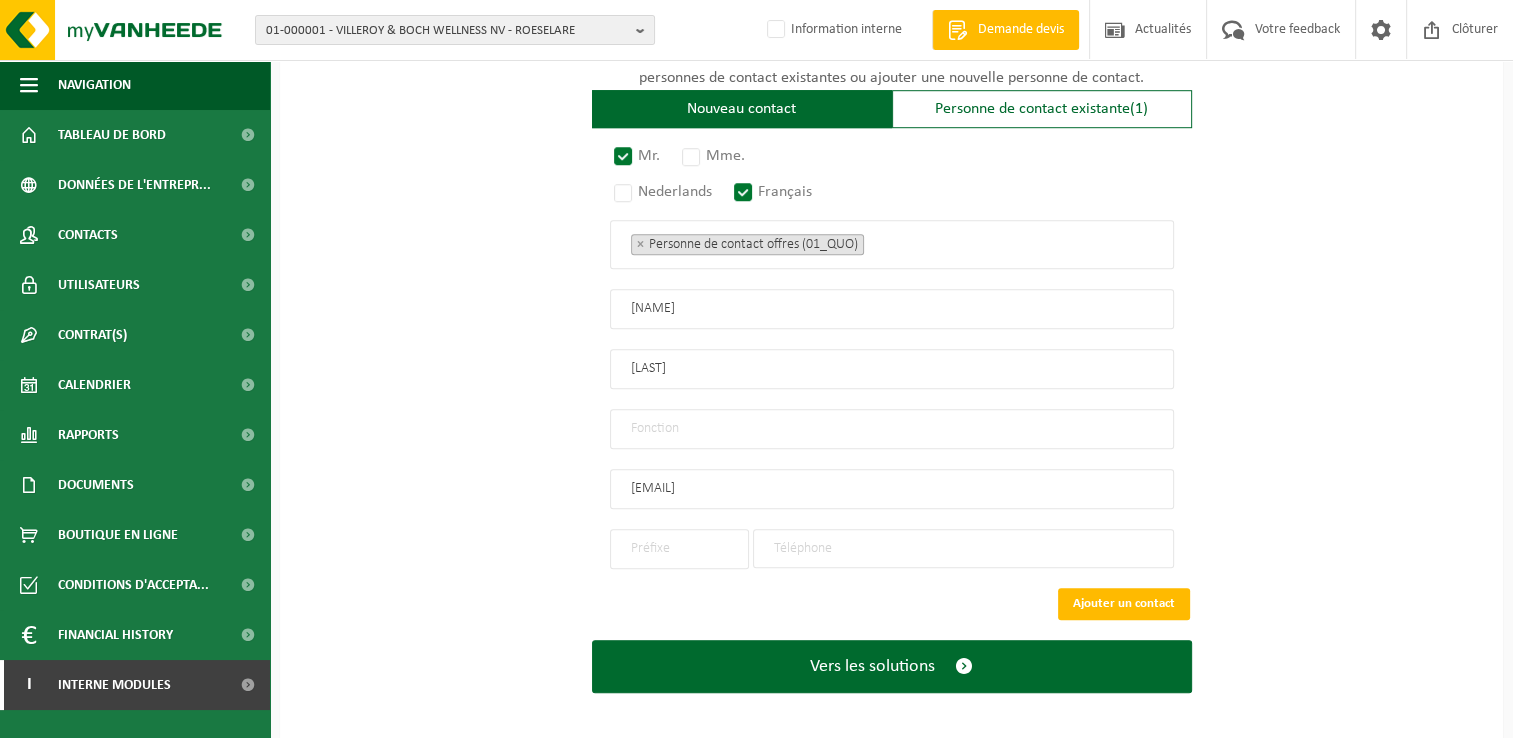 type on "ludo.martins.estevao@gmail.com" 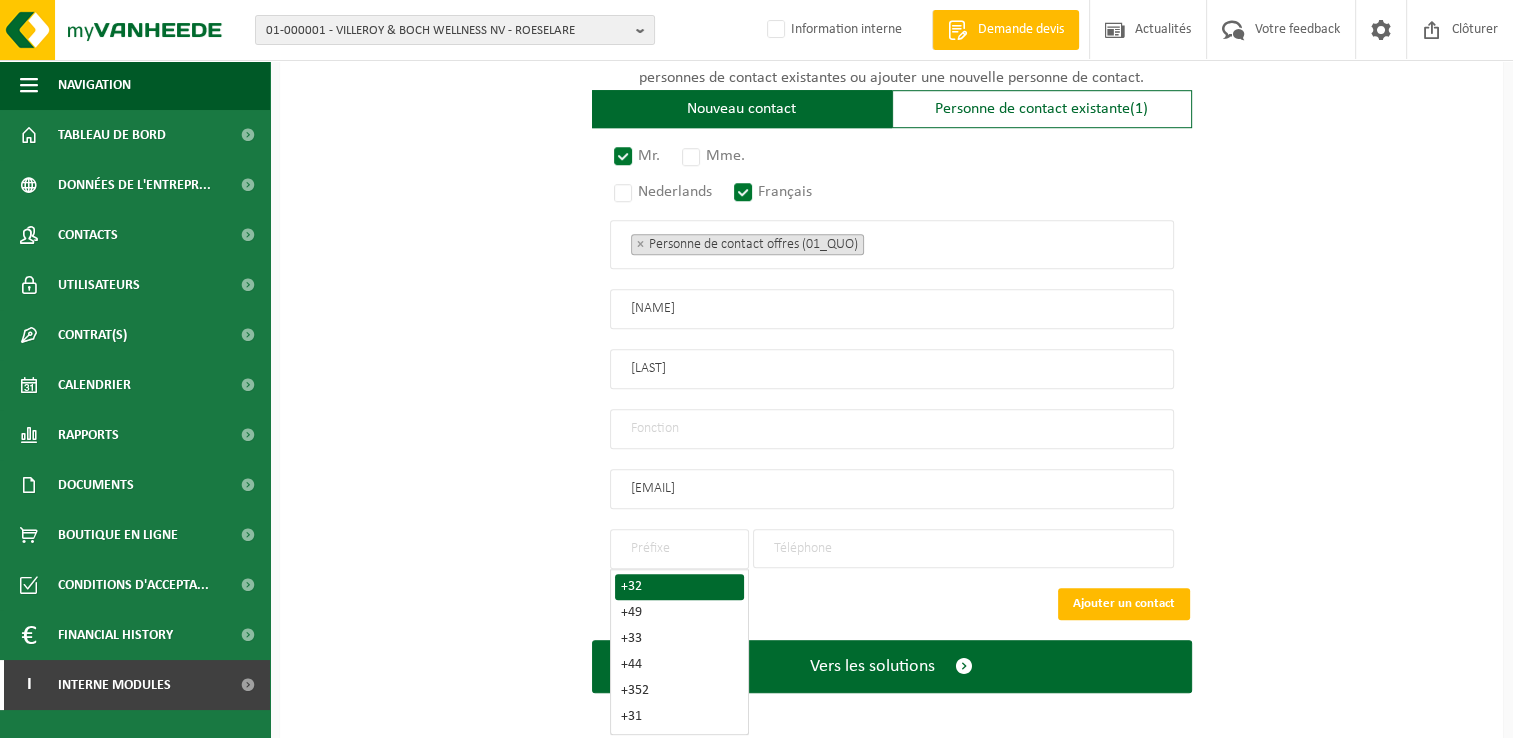 click on "+32" at bounding box center [679, 587] 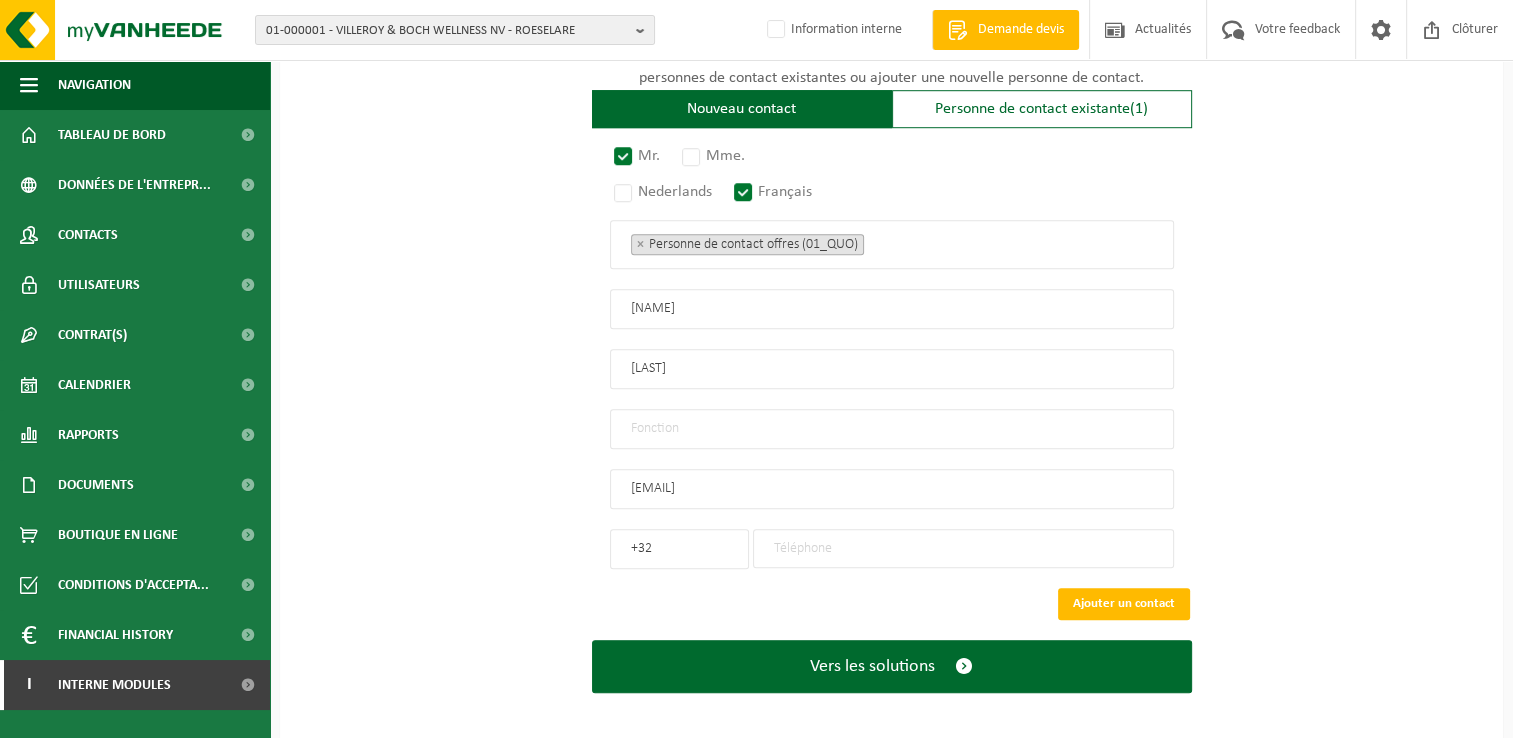 click at bounding box center [963, 548] 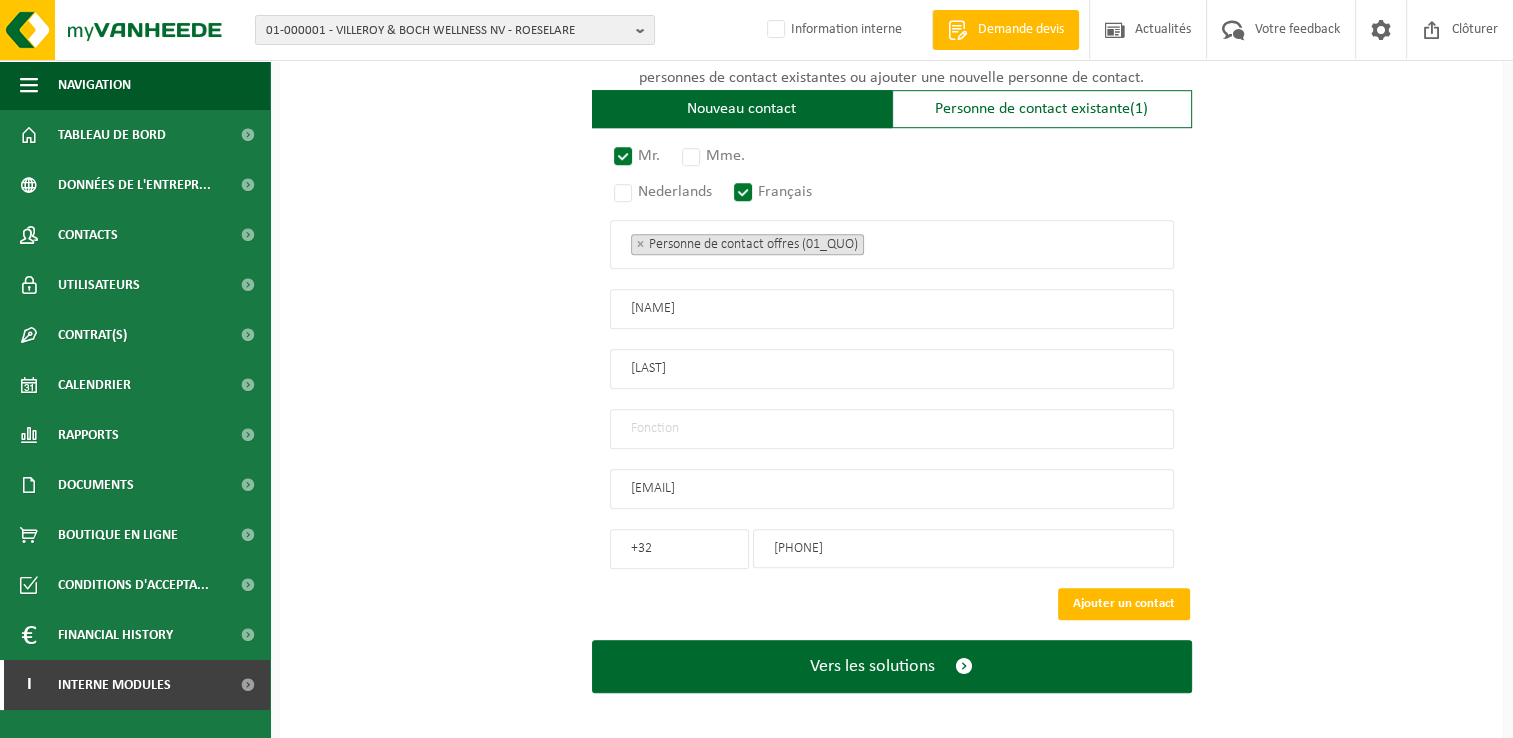 type on "0486059449" 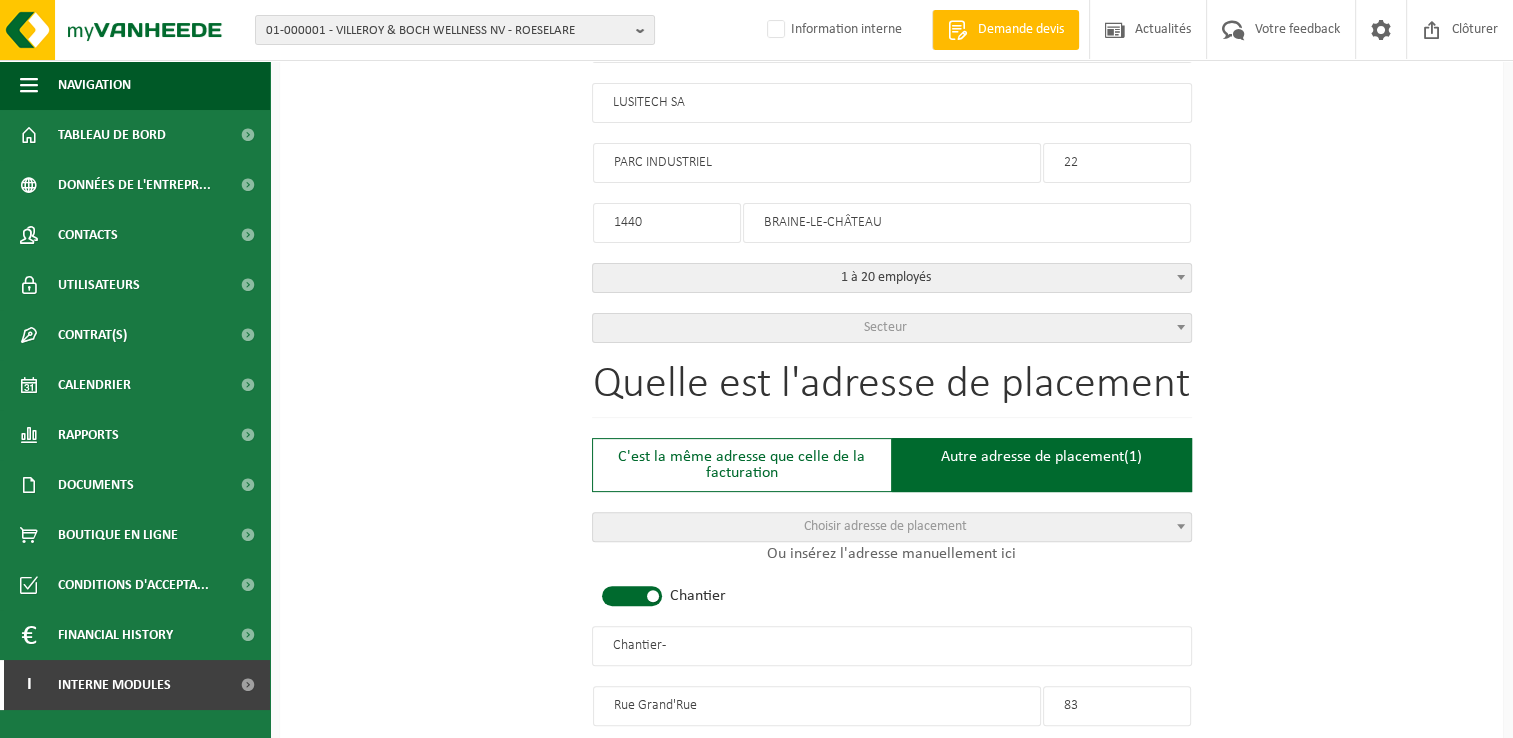 scroll, scrollTop: 500, scrollLeft: 0, axis: vertical 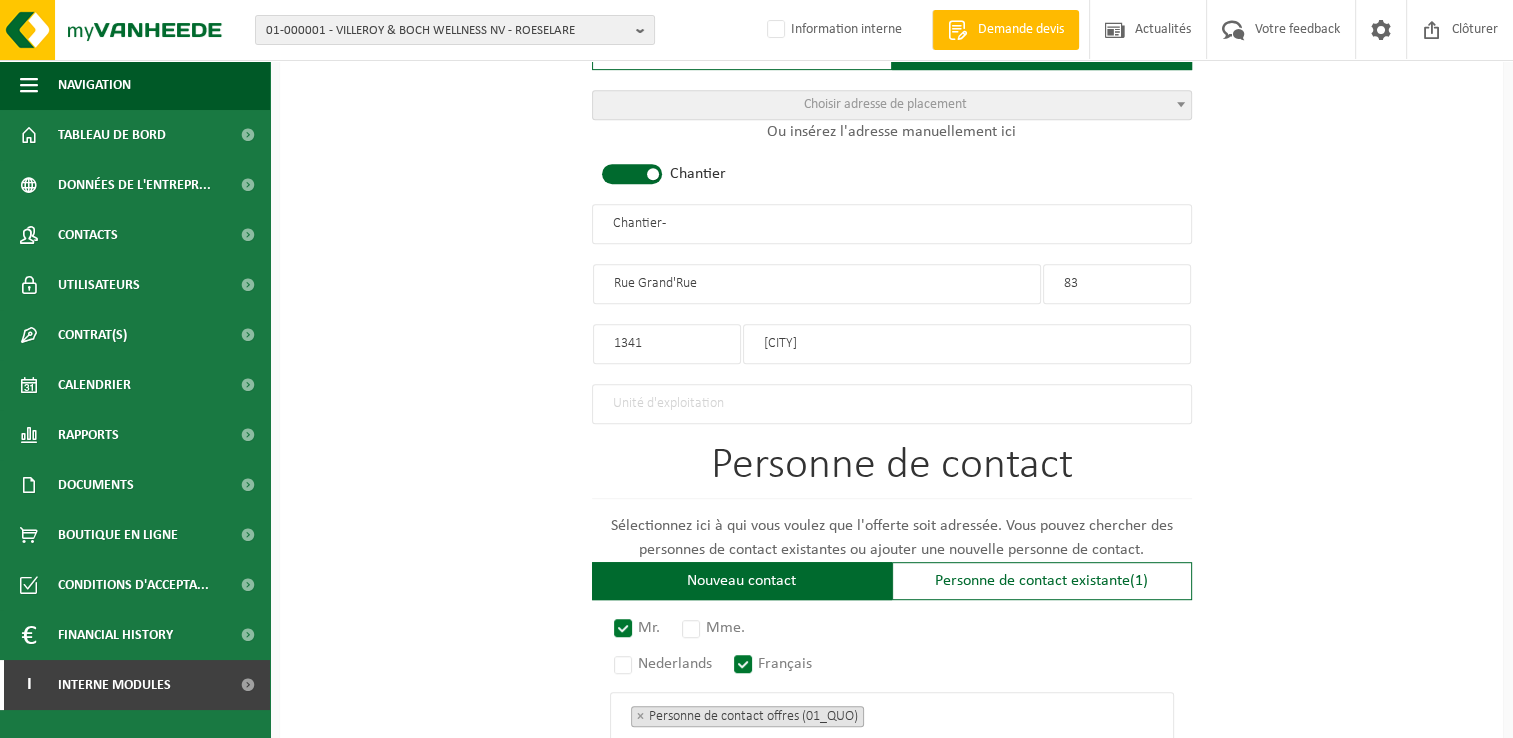drag, startPoint x: 734, startPoint y: 228, endPoint x: 456, endPoint y: 245, distance: 278.5193 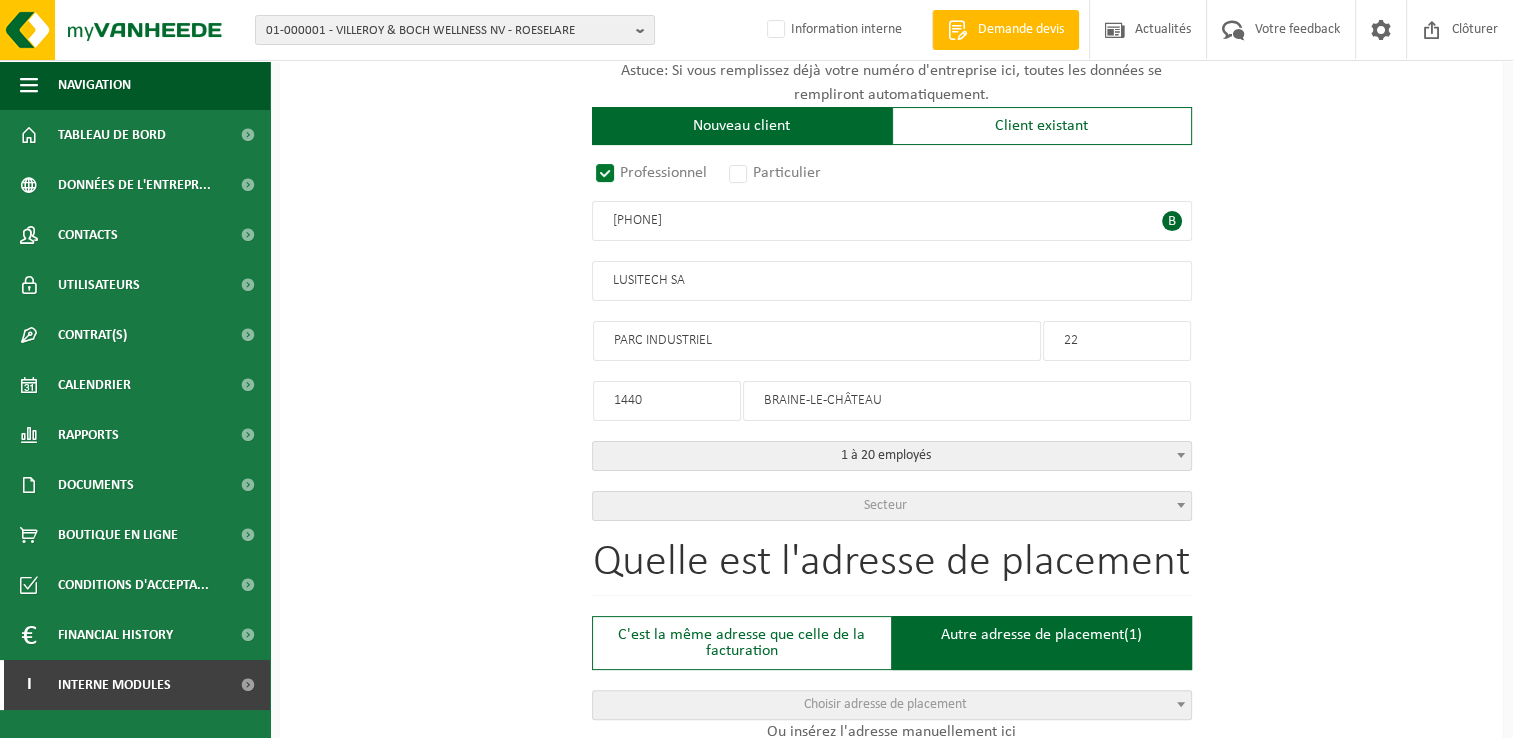 scroll, scrollTop: 700, scrollLeft: 0, axis: vertical 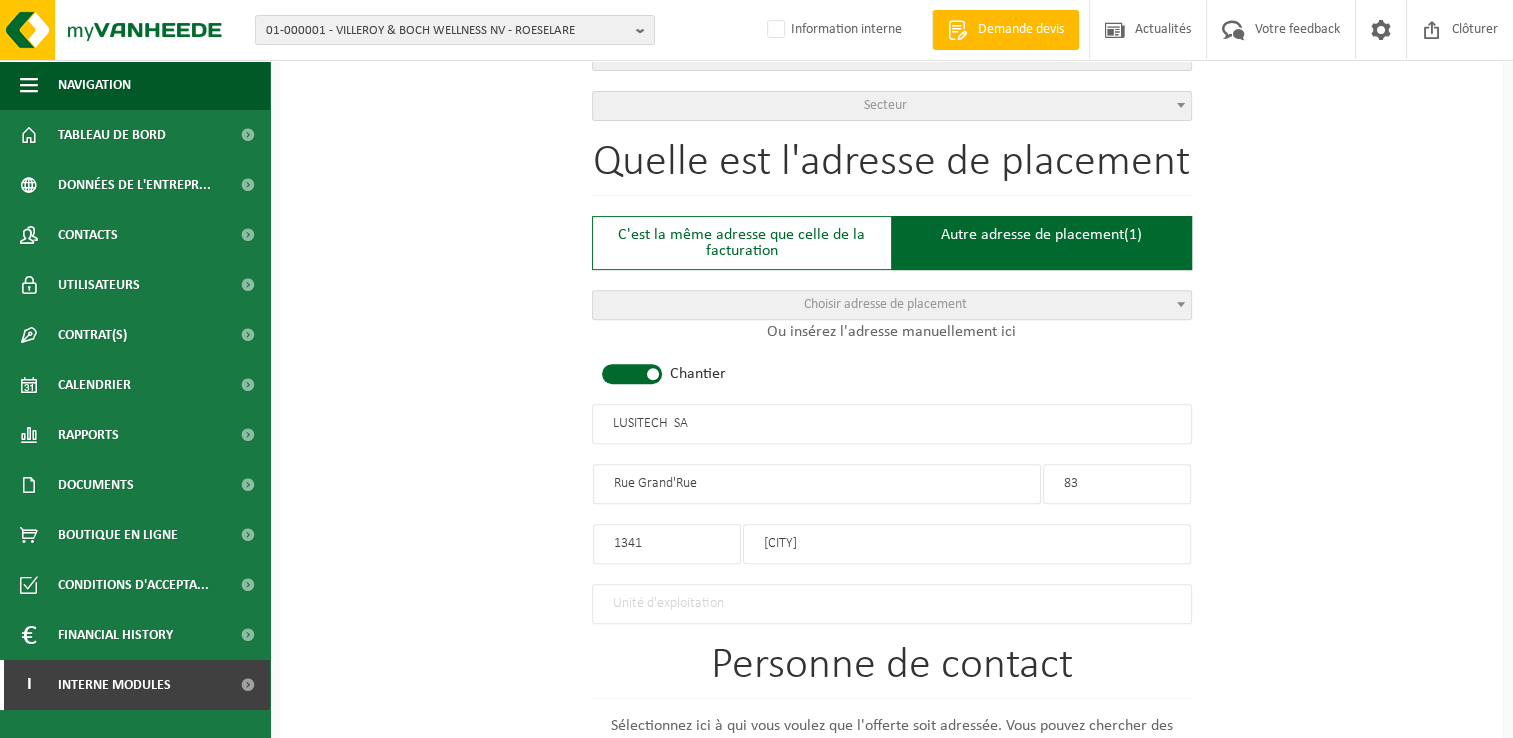type on "LUSITECH  SA" 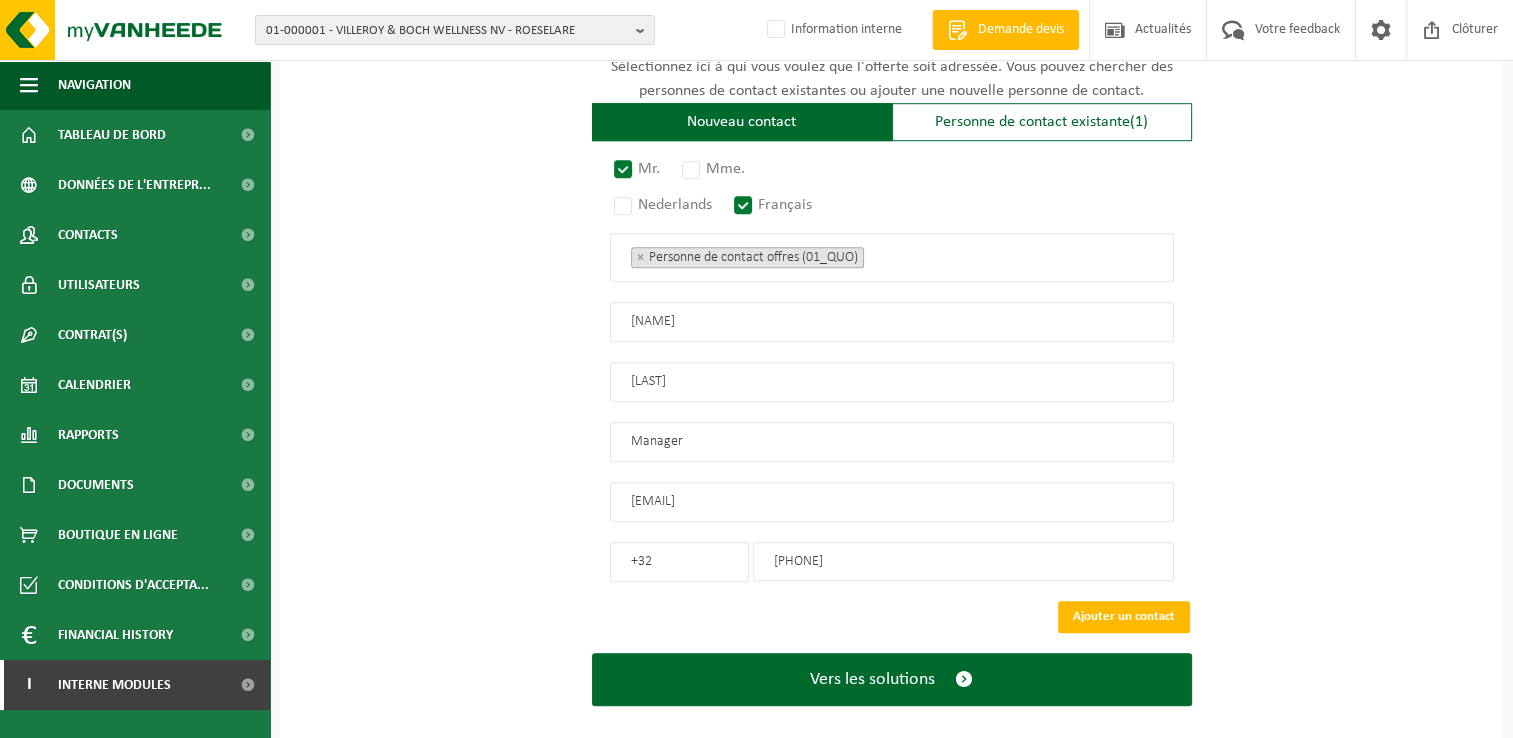 scroll, scrollTop: 1372, scrollLeft: 0, axis: vertical 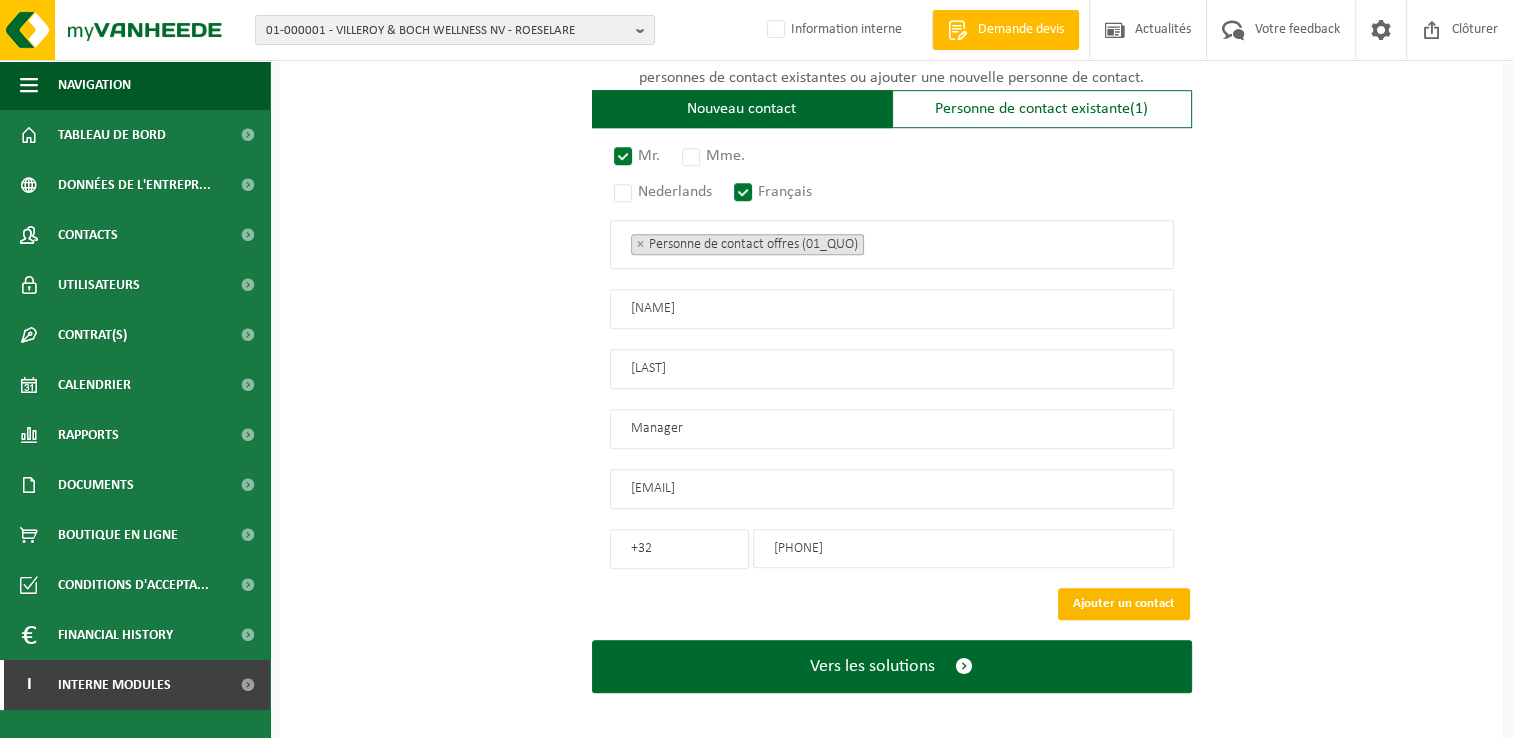 click on "Ajouter un contact" at bounding box center (1124, 604) 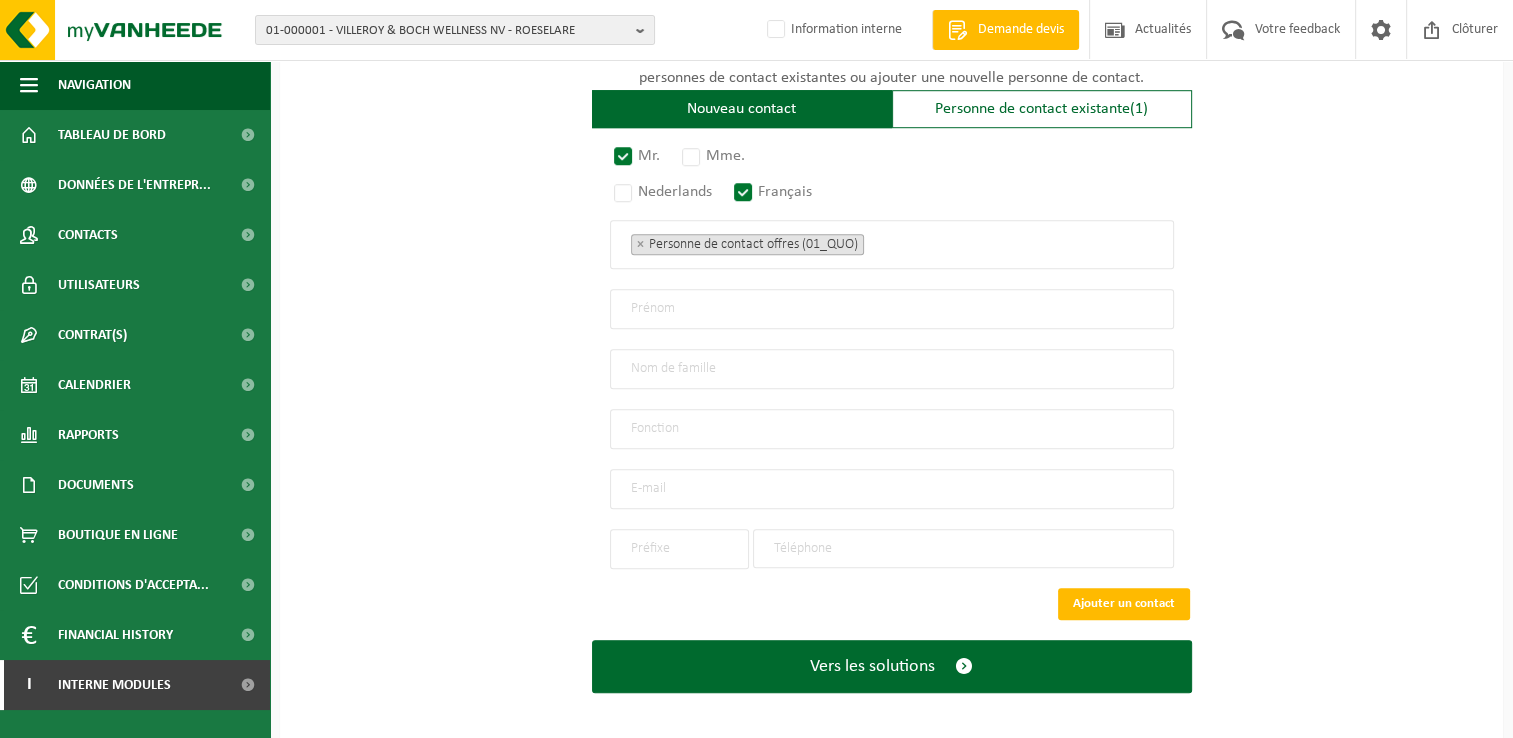 scroll, scrollTop: 1028, scrollLeft: 0, axis: vertical 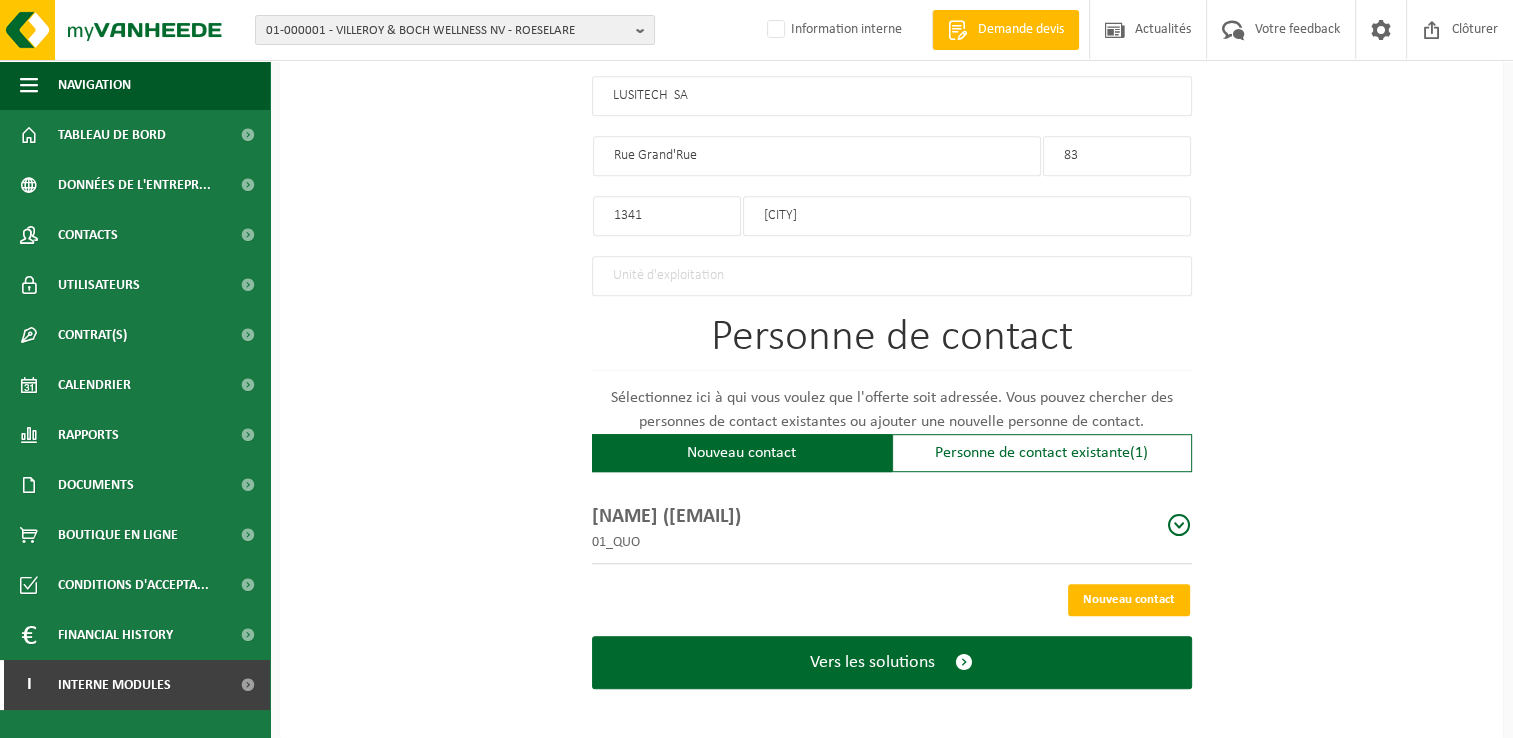 drag, startPoint x: 954, startPoint y: 636, endPoint x: 1188, endPoint y: 414, distance: 322.5523 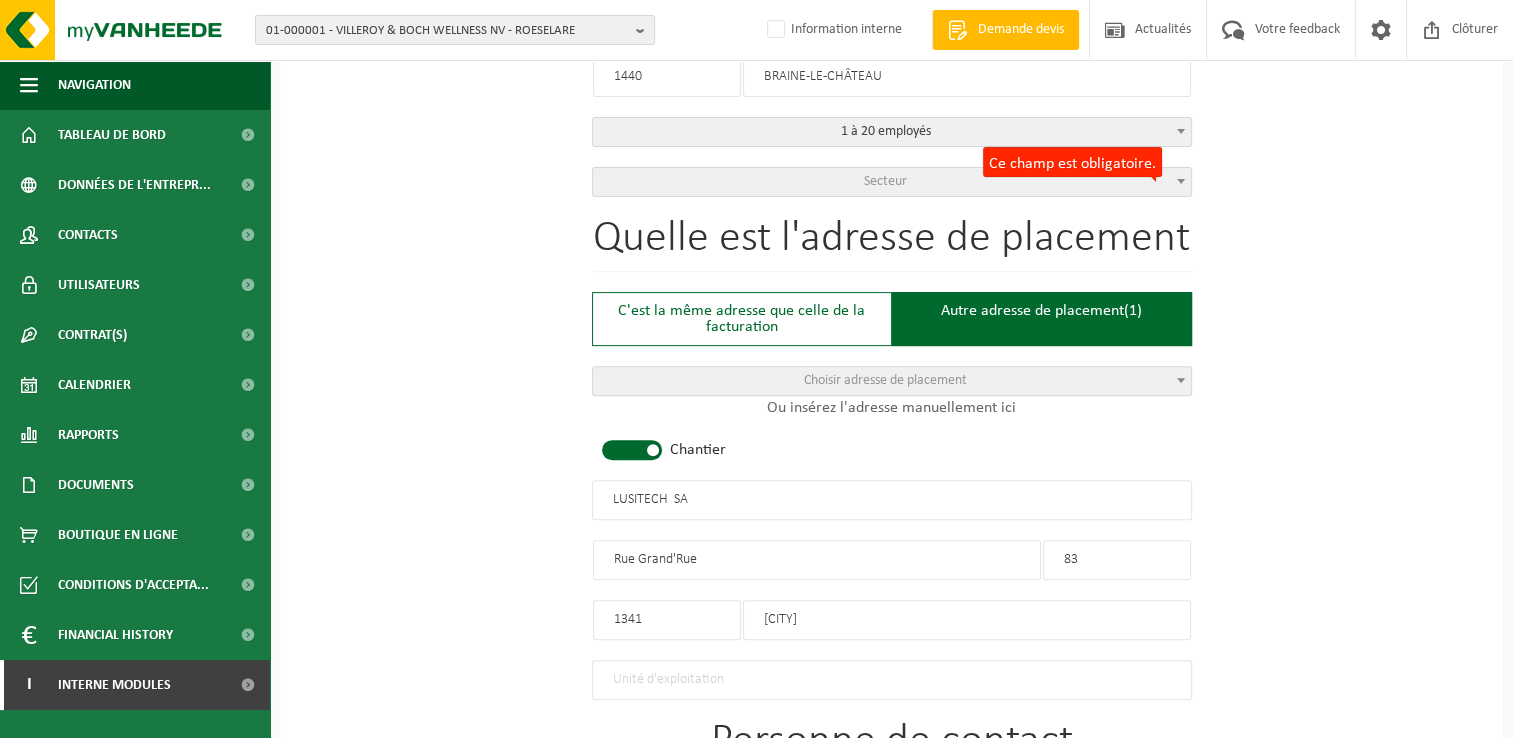 scroll, scrollTop: 428, scrollLeft: 0, axis: vertical 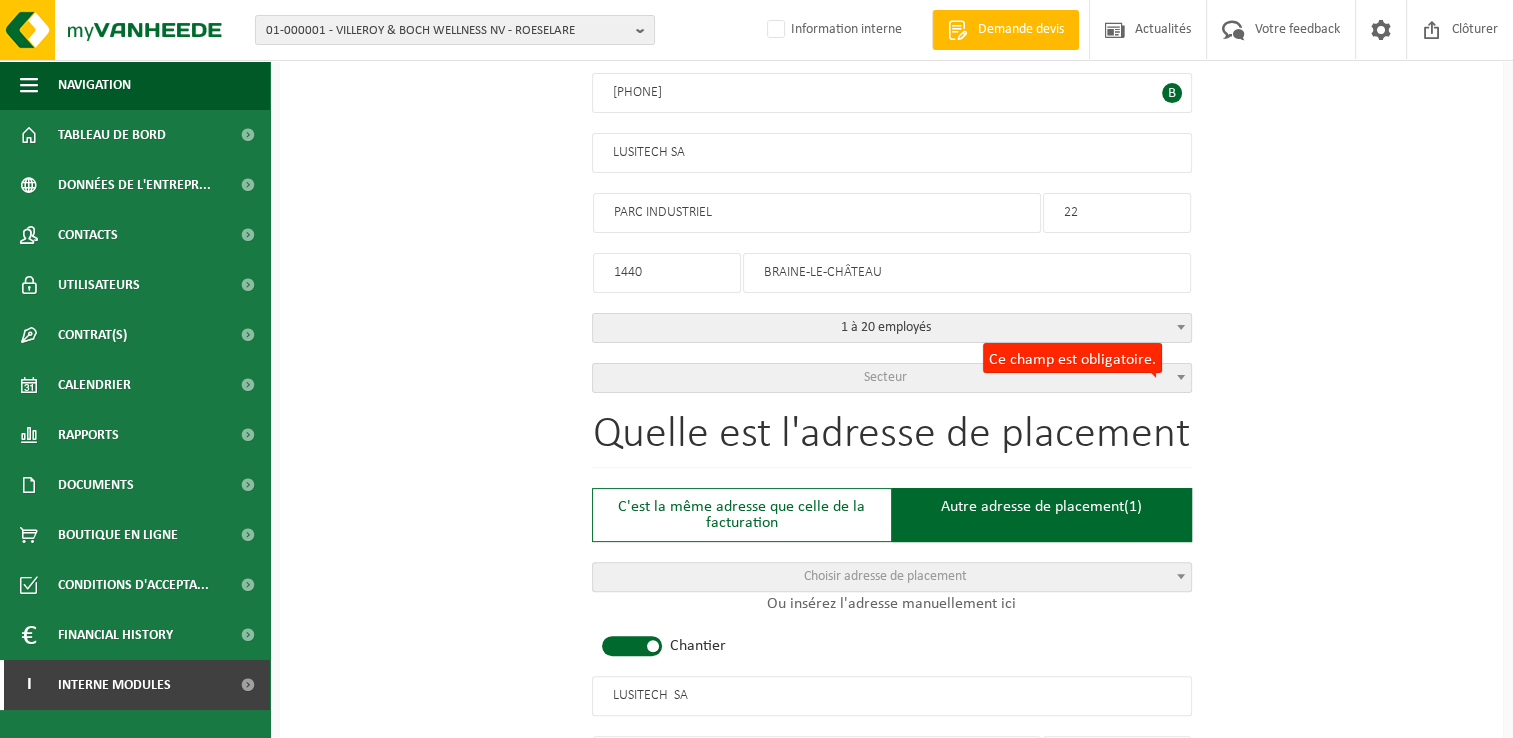 click on "Secteur" at bounding box center (892, 378) 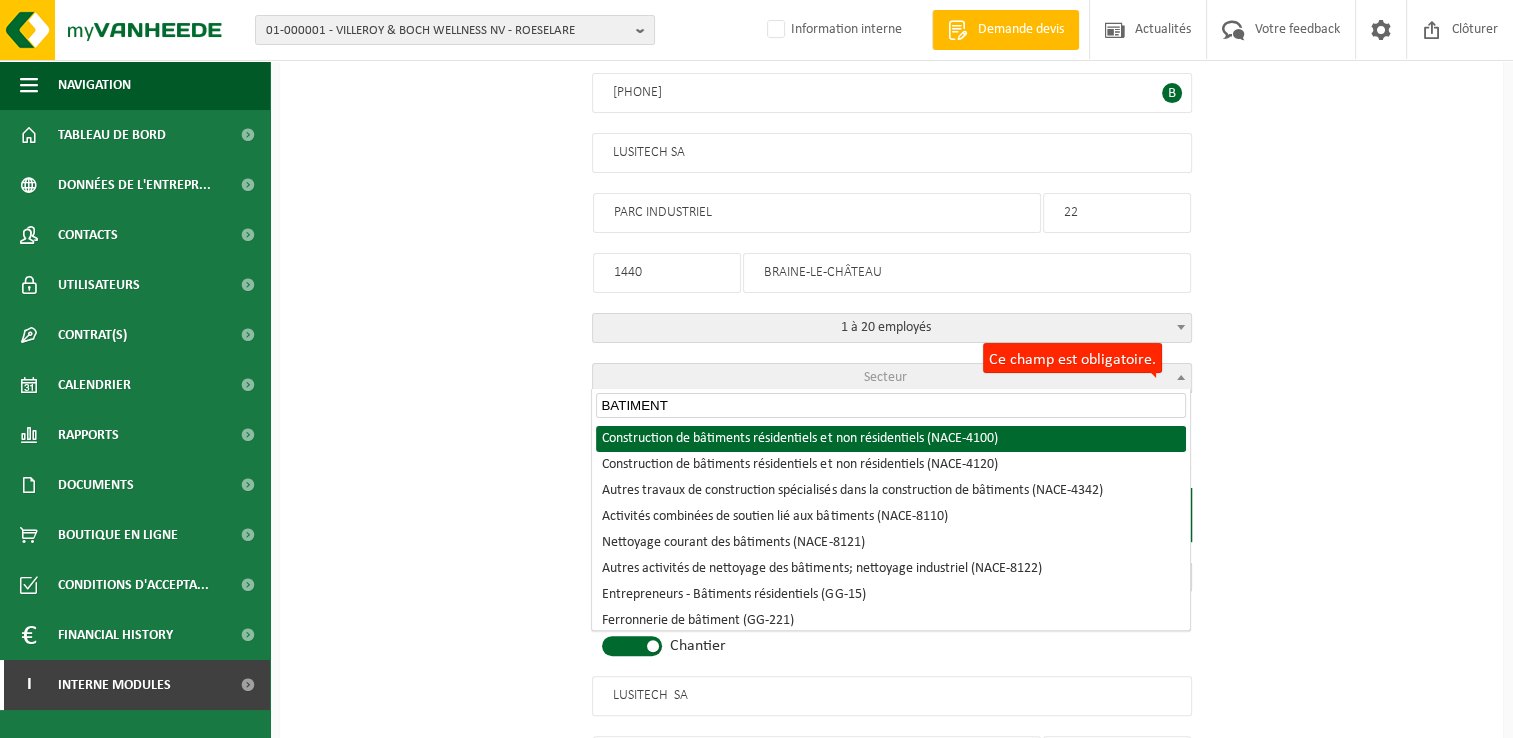 type on "BATIMENT" 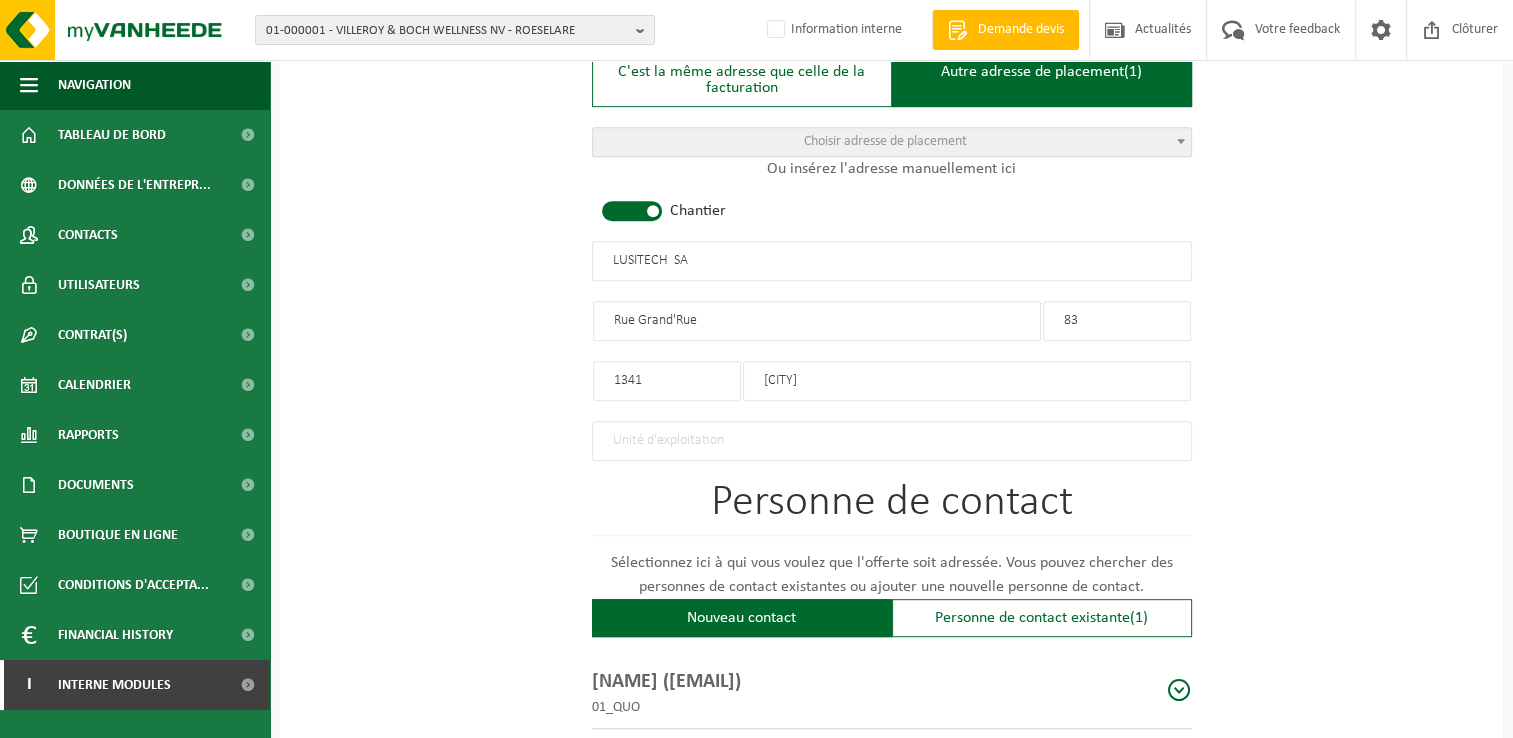 scroll, scrollTop: 1028, scrollLeft: 0, axis: vertical 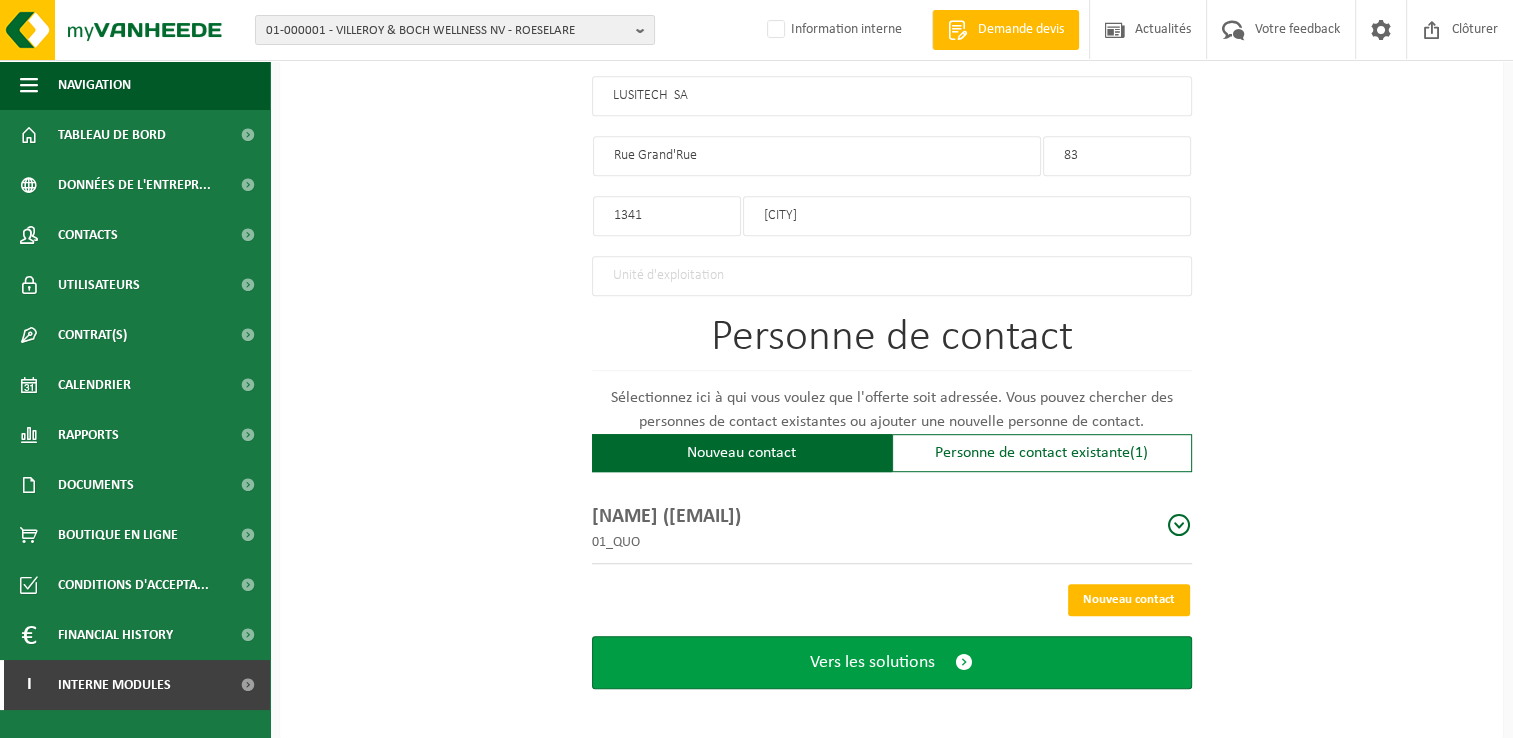 click on "Vers les solutions" at bounding box center (872, 662) 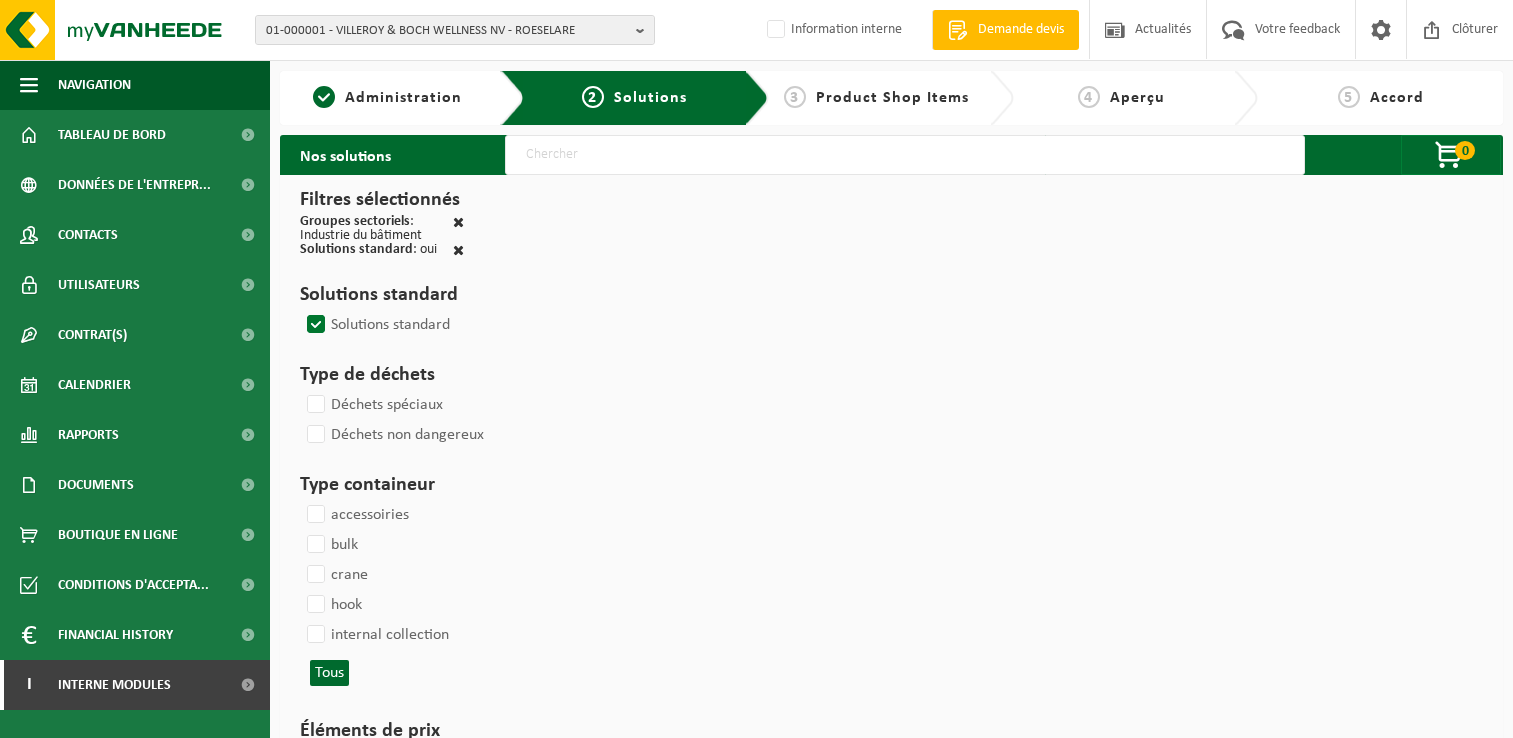 scroll, scrollTop: 0, scrollLeft: 0, axis: both 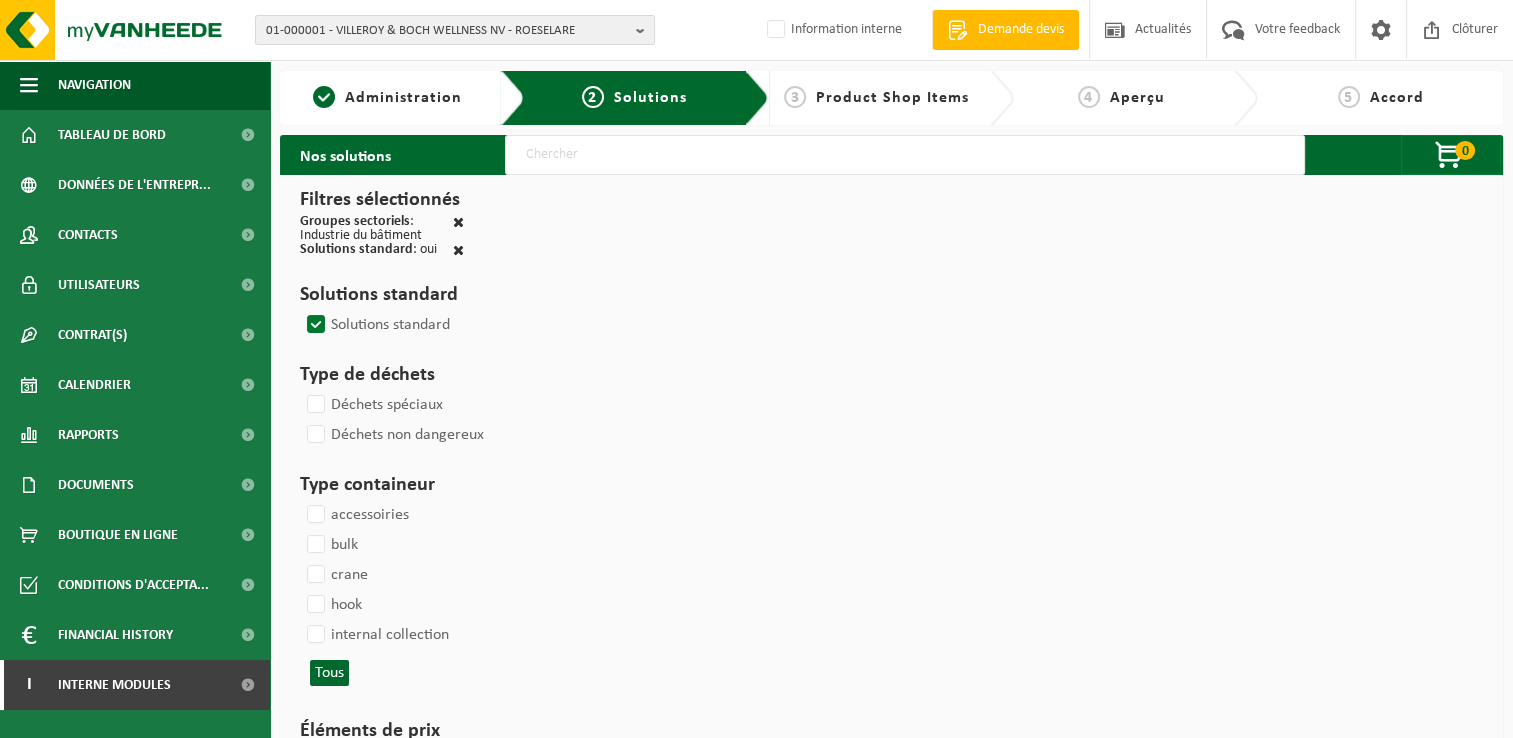 click at bounding box center (905, 155) 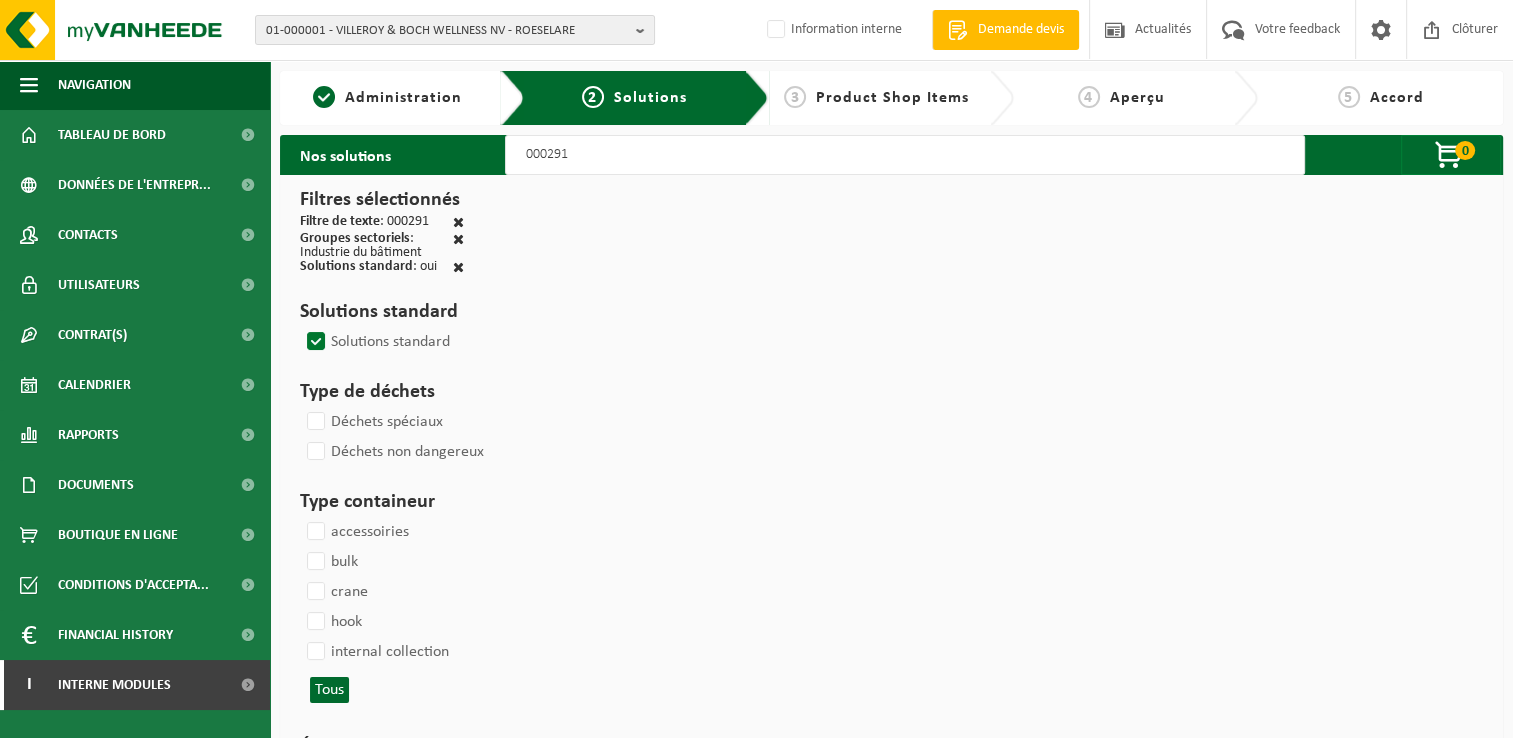 select 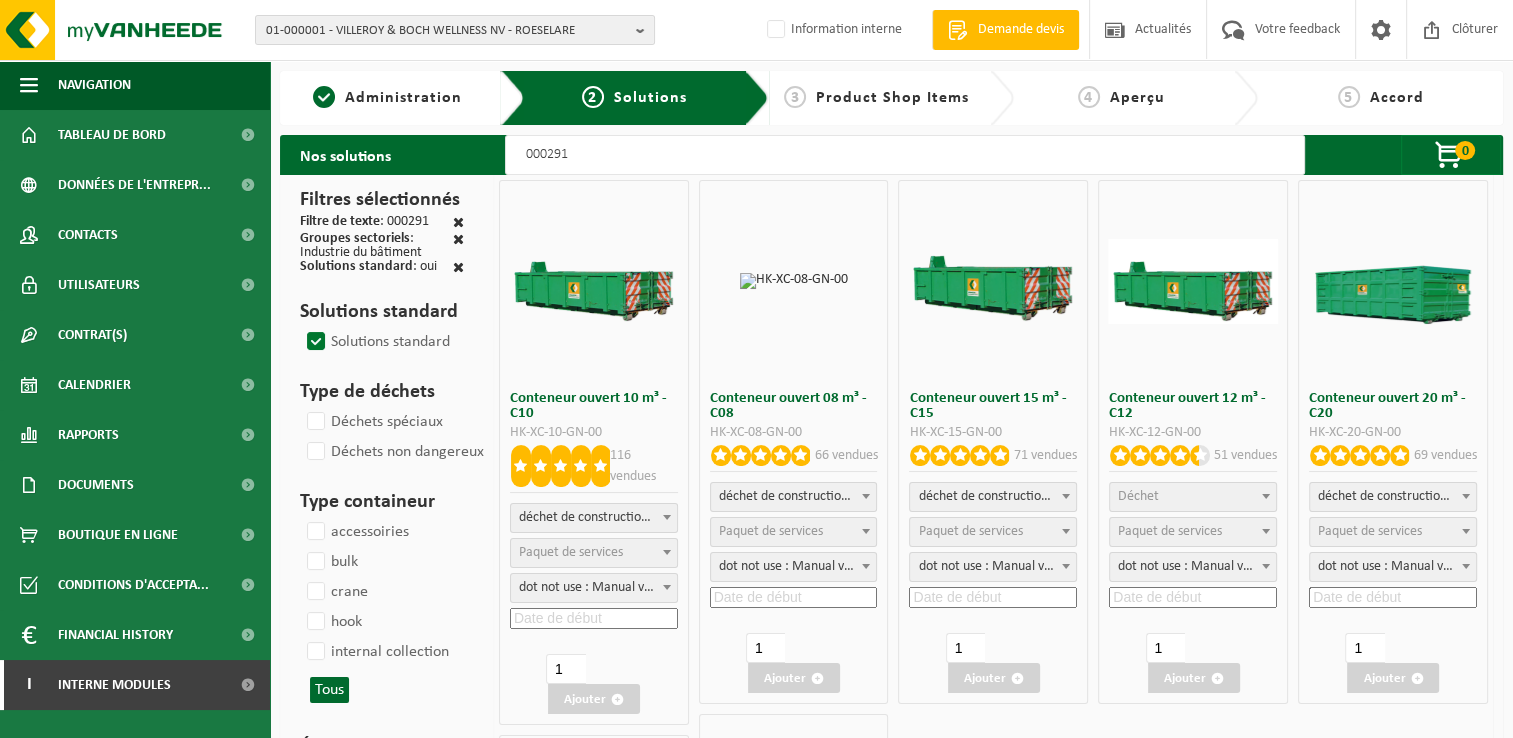 select 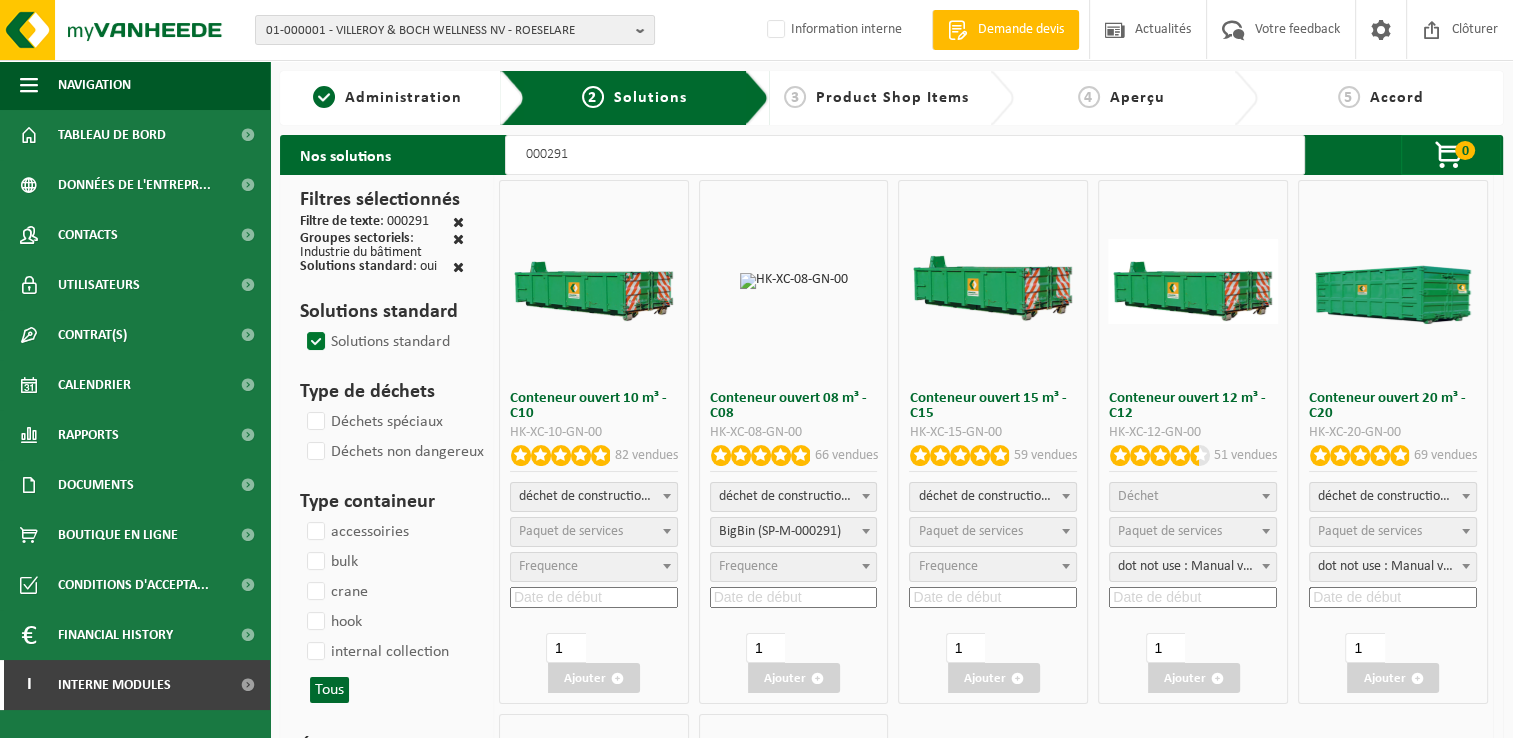 select on "25" 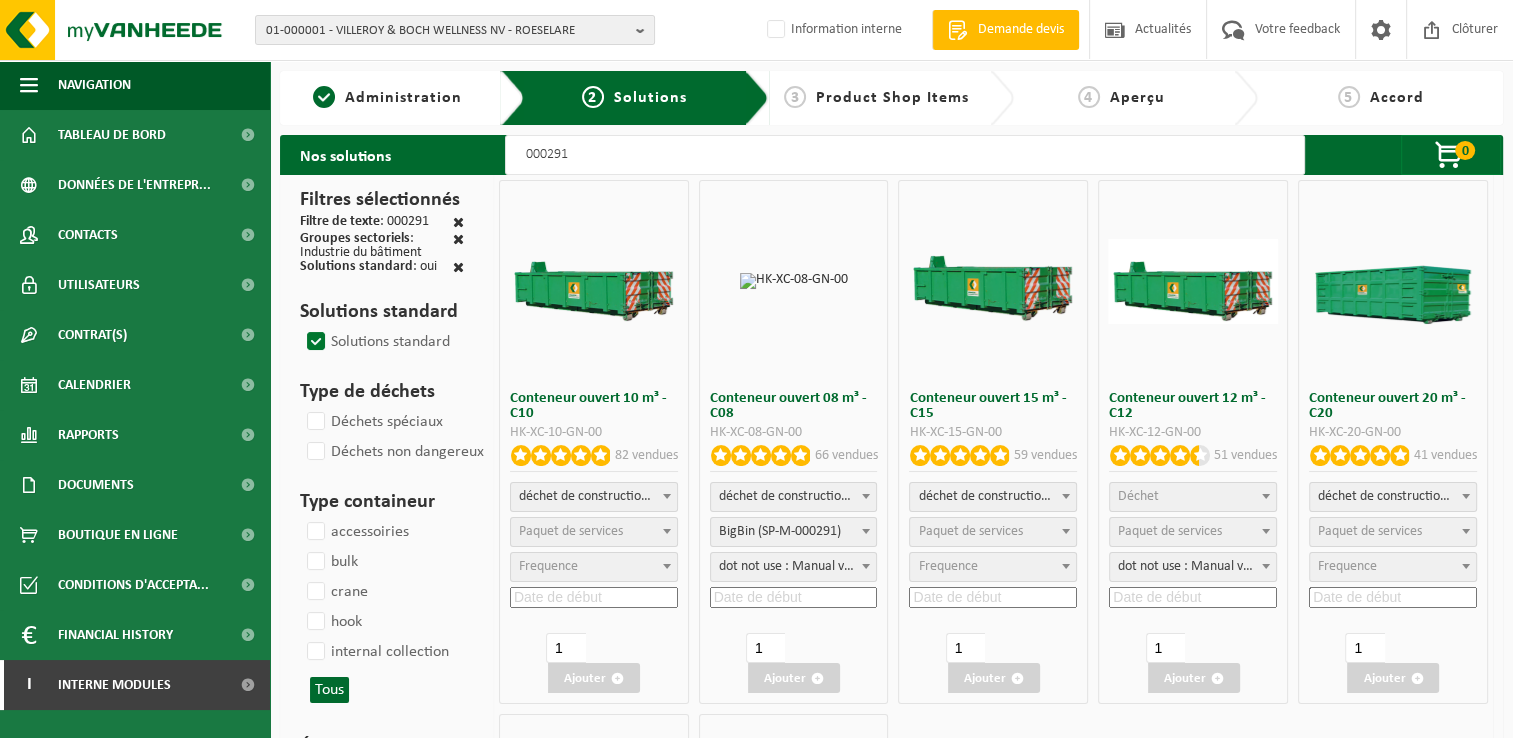 select on "25" 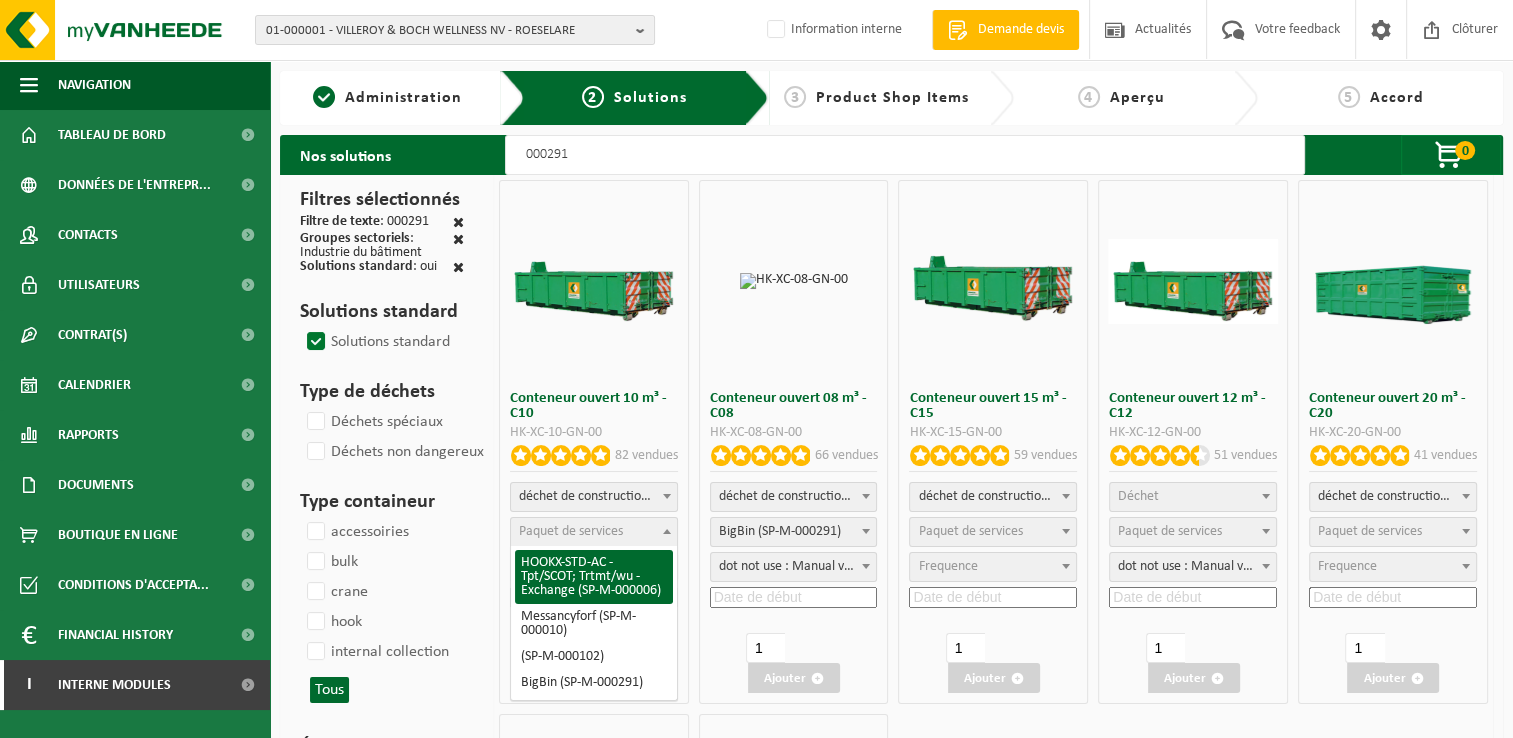 click on "Paquet de services" at bounding box center (571, 531) 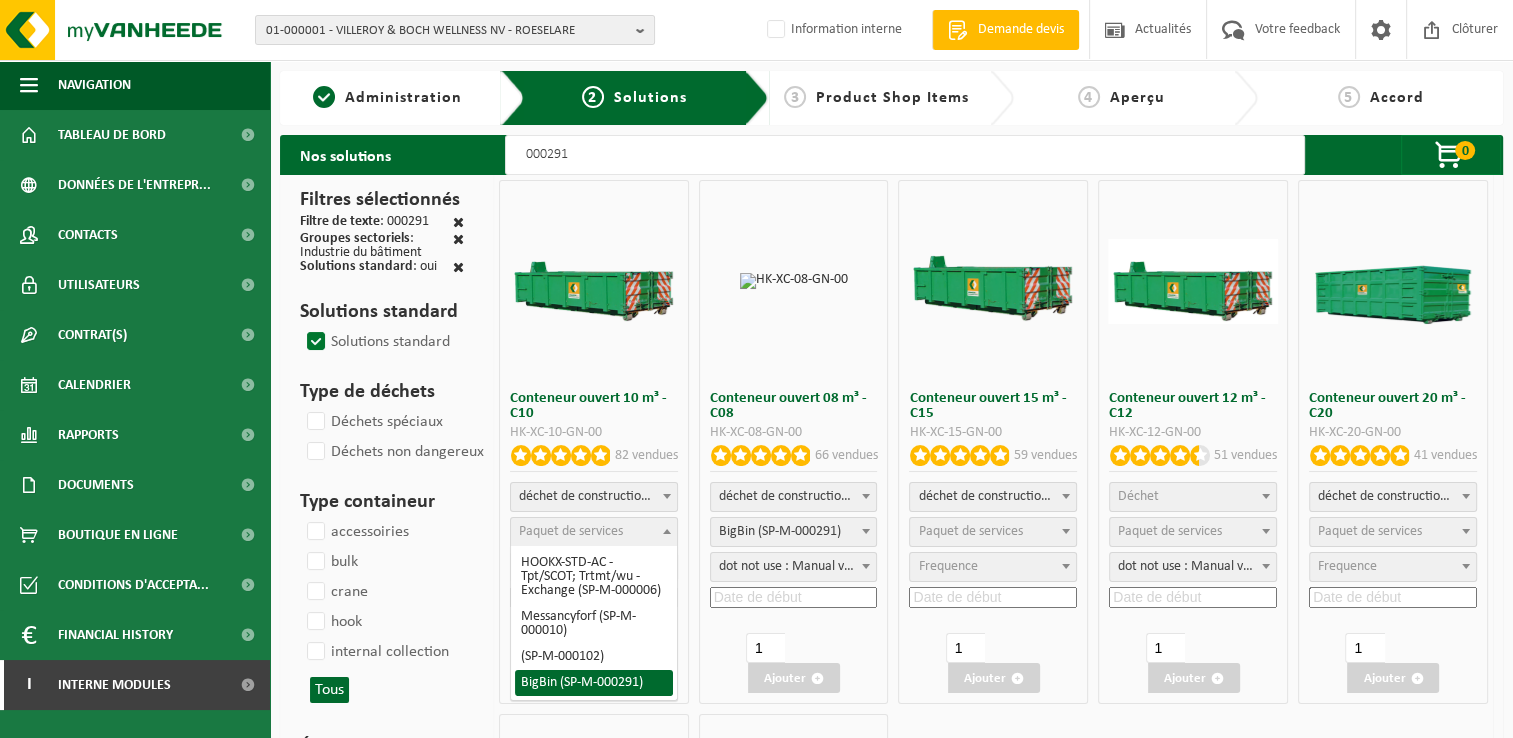 select on "197" 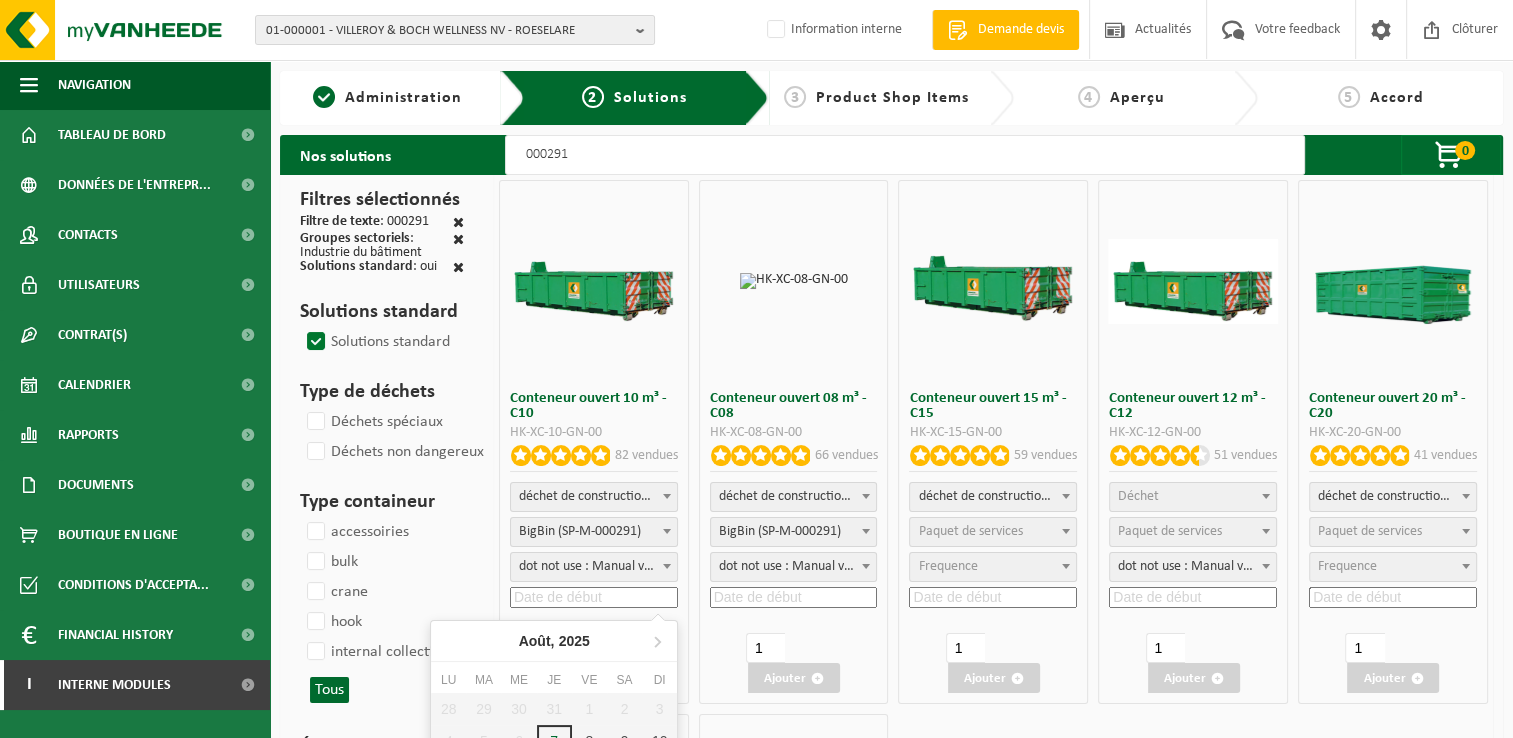 click at bounding box center [594, 597] 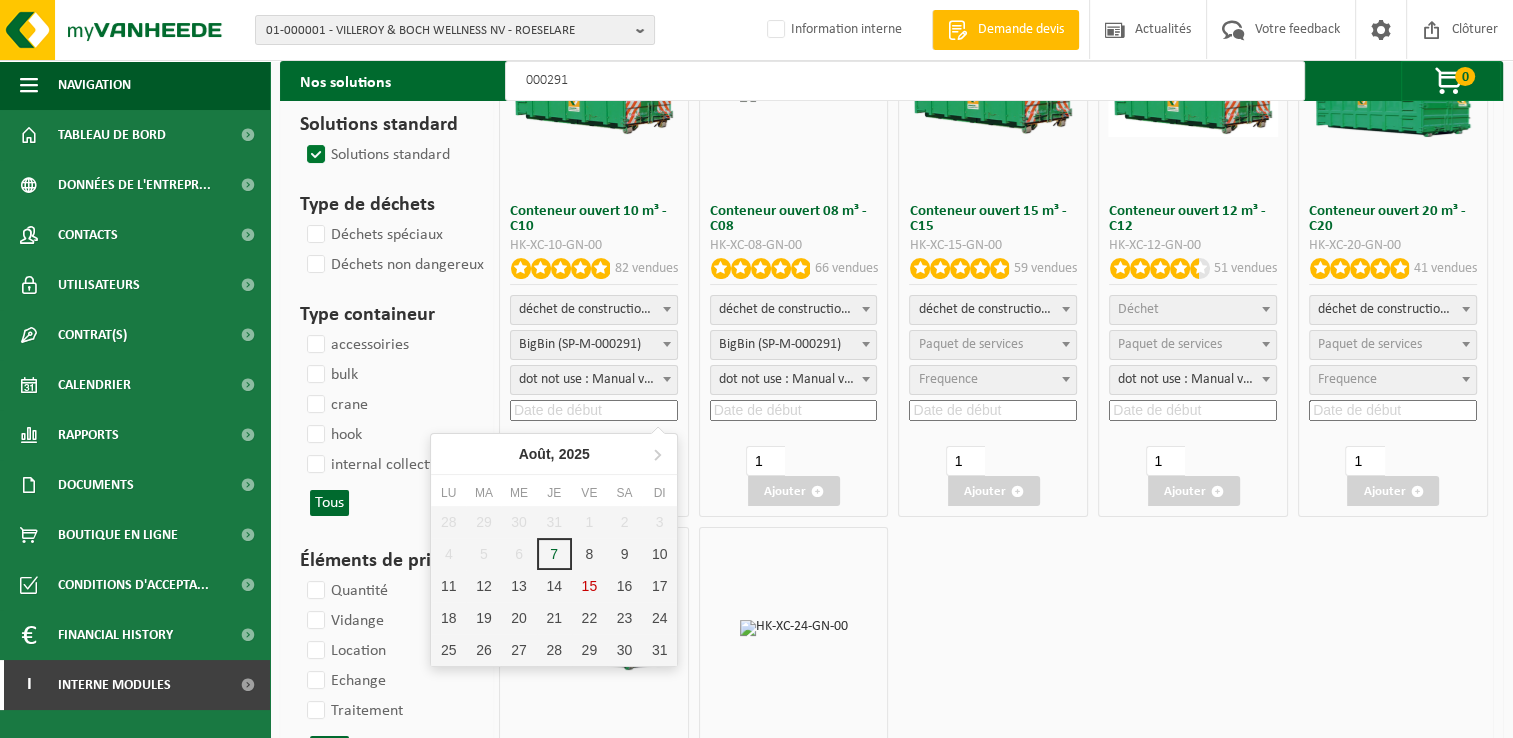 scroll, scrollTop: 200, scrollLeft: 0, axis: vertical 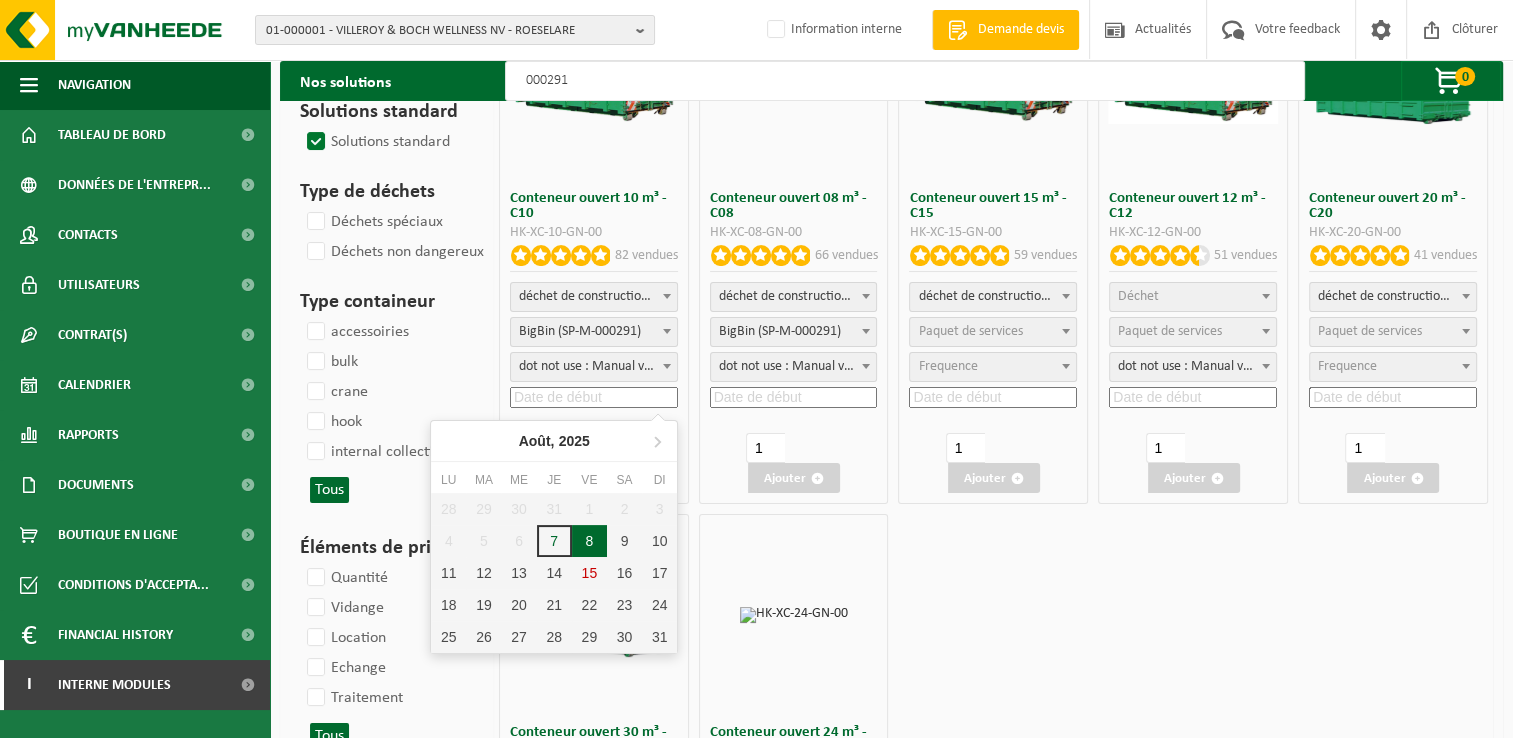 click on "8" at bounding box center (589, 541) 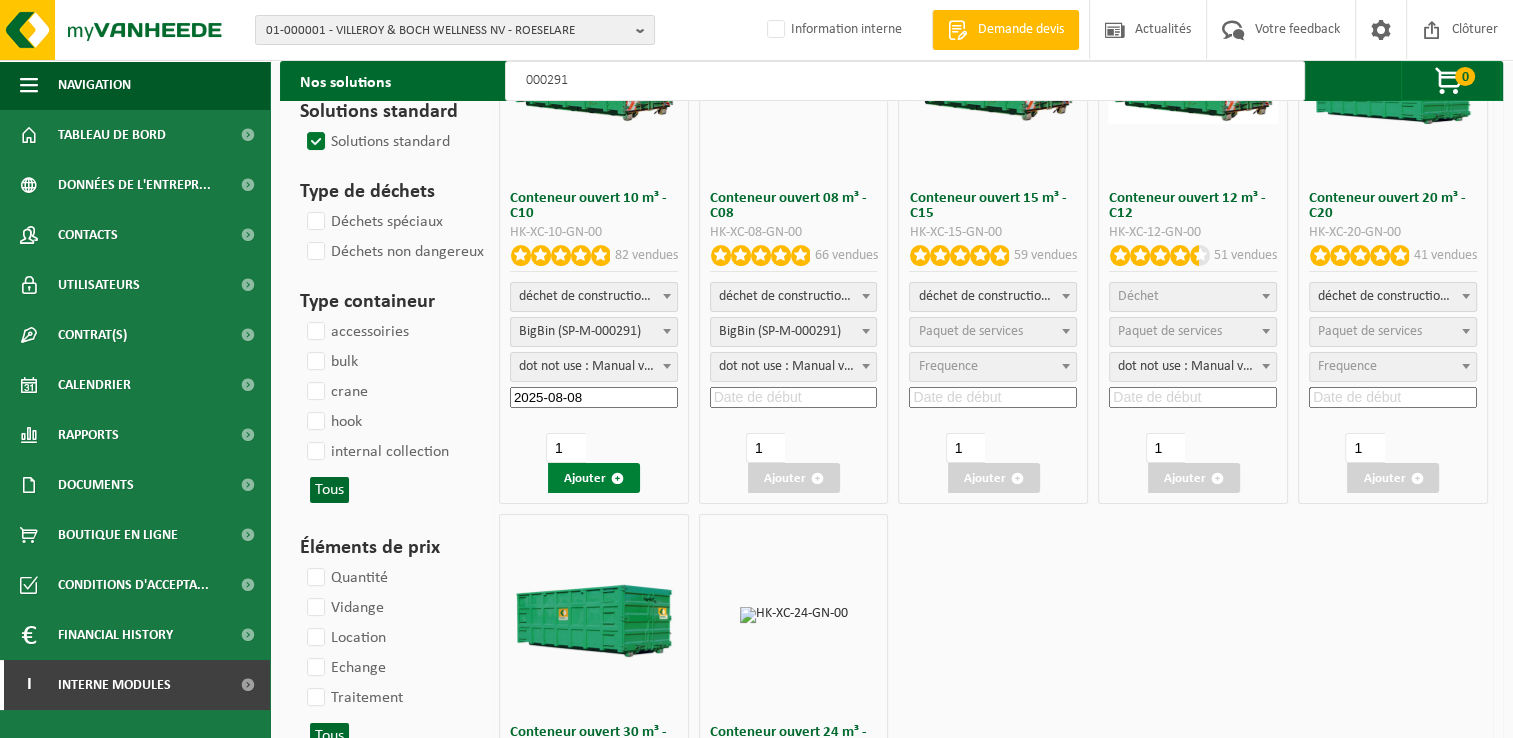 click on "Ajouter" at bounding box center (594, 478) 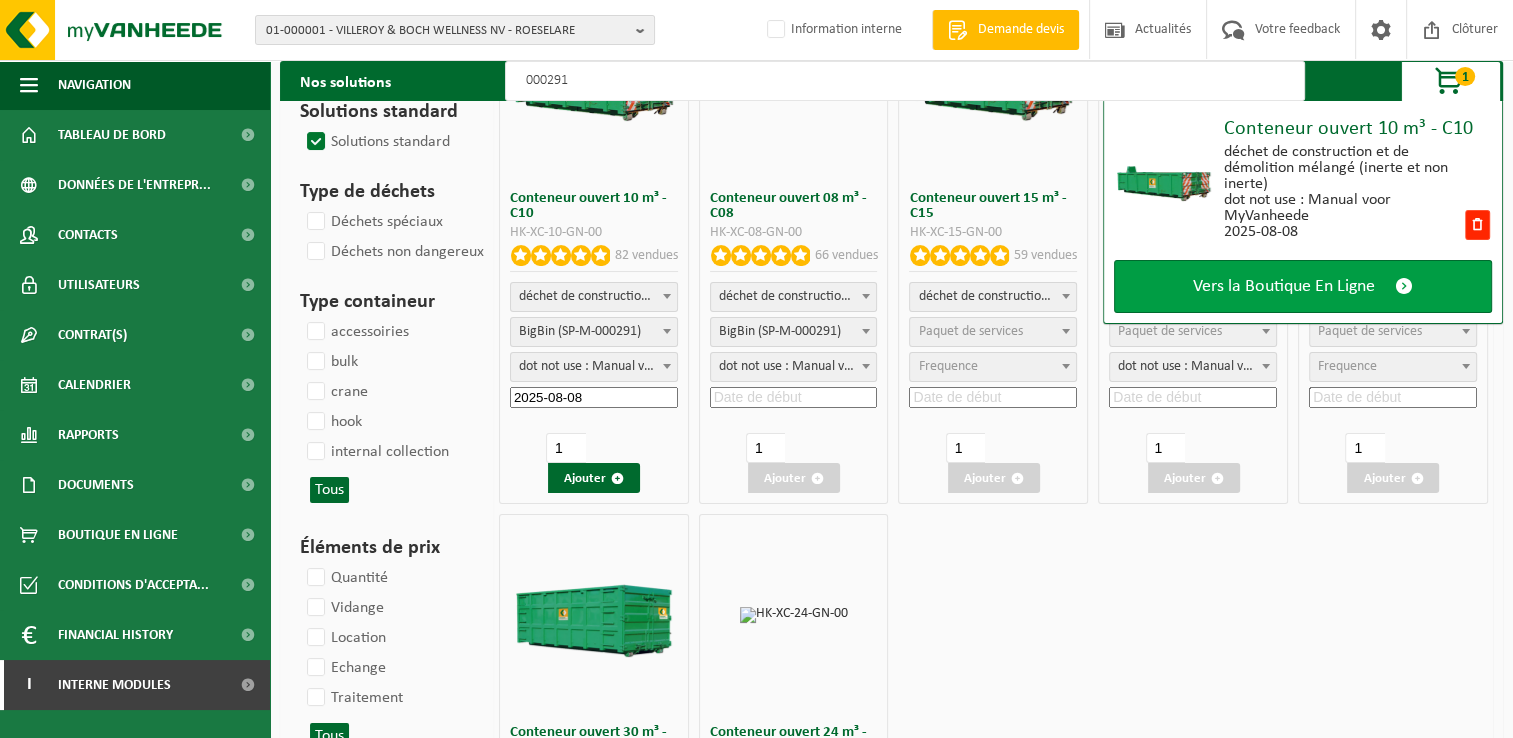 click on "Vers la Boutique En Ligne" at bounding box center [1284, 286] 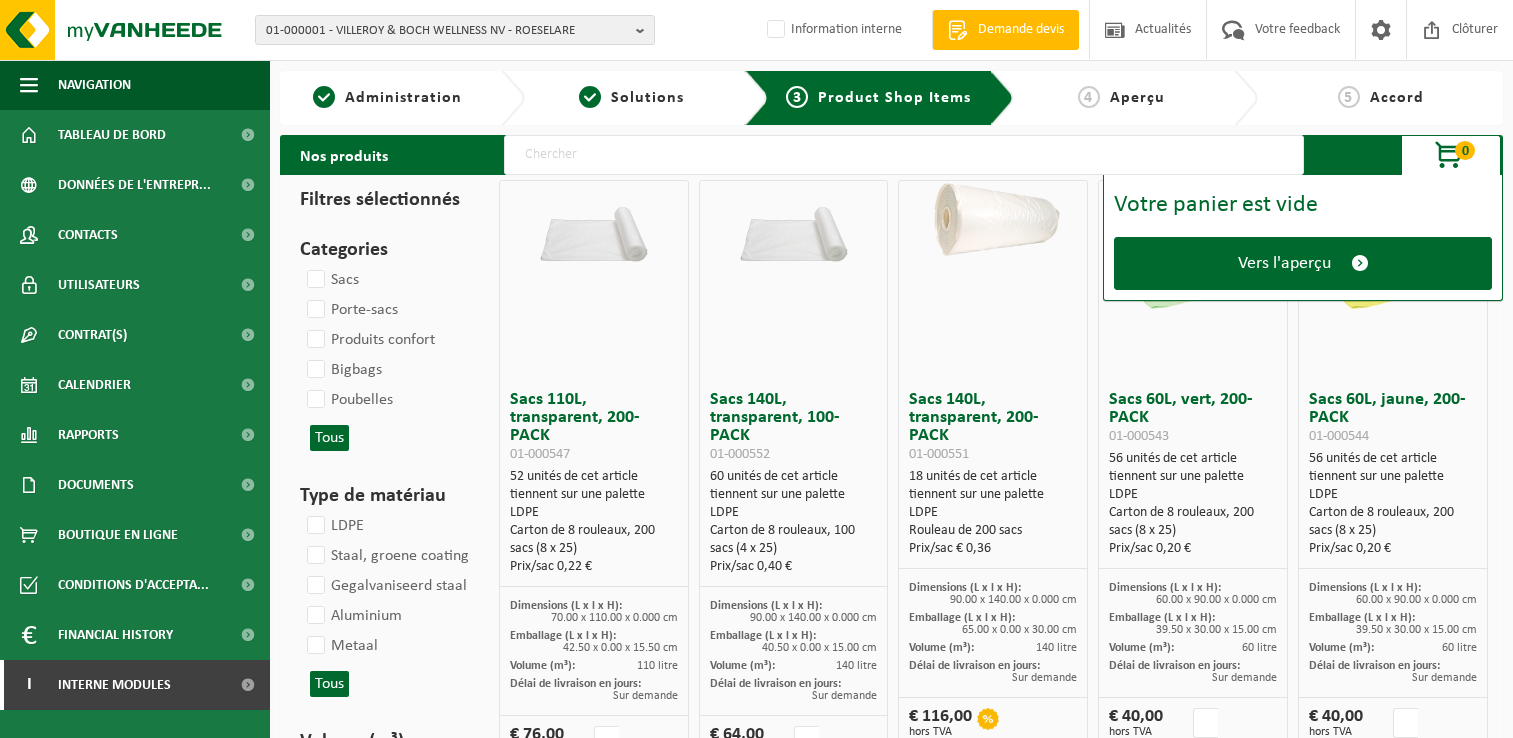scroll, scrollTop: 0, scrollLeft: 0, axis: both 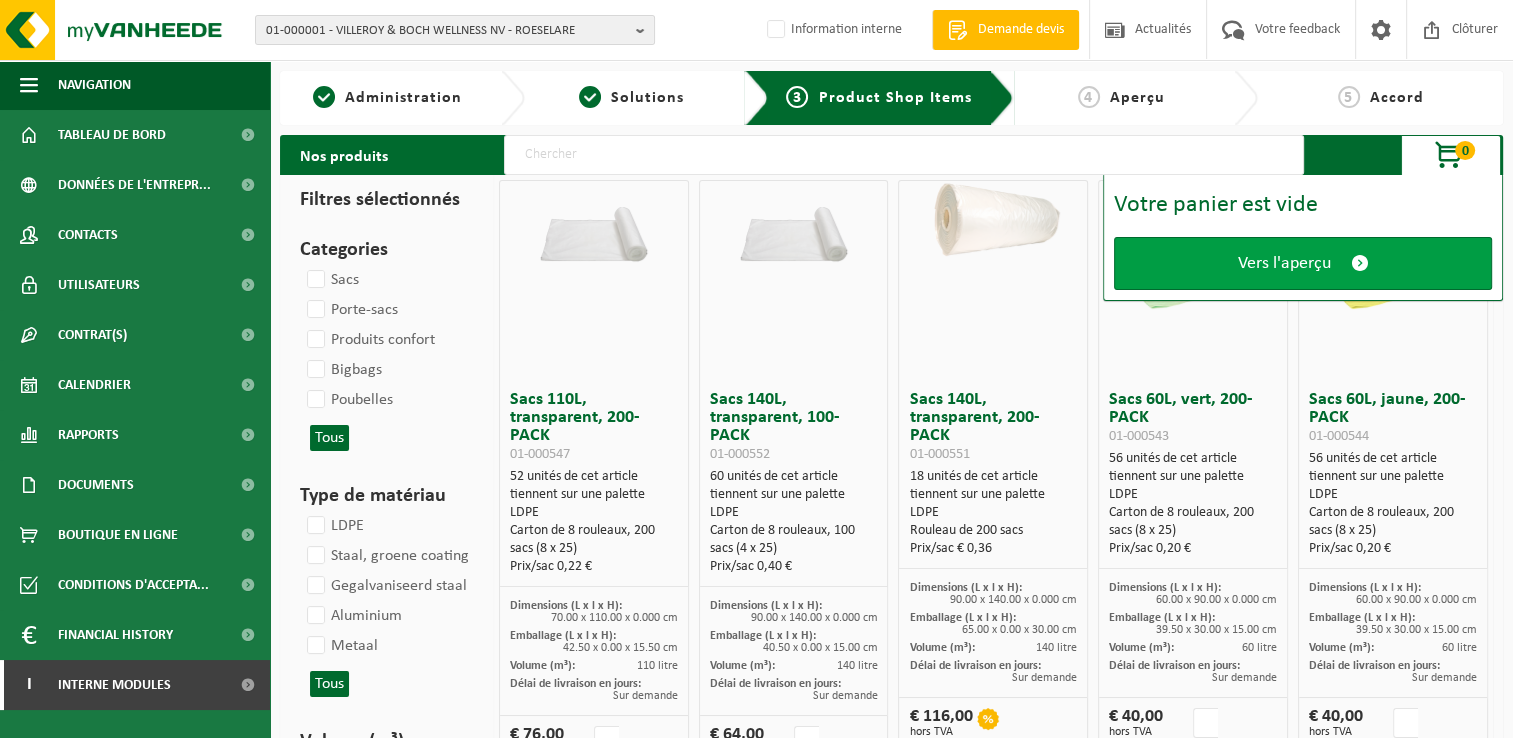 click on "Vers l'aperçu" at bounding box center (1284, 263) 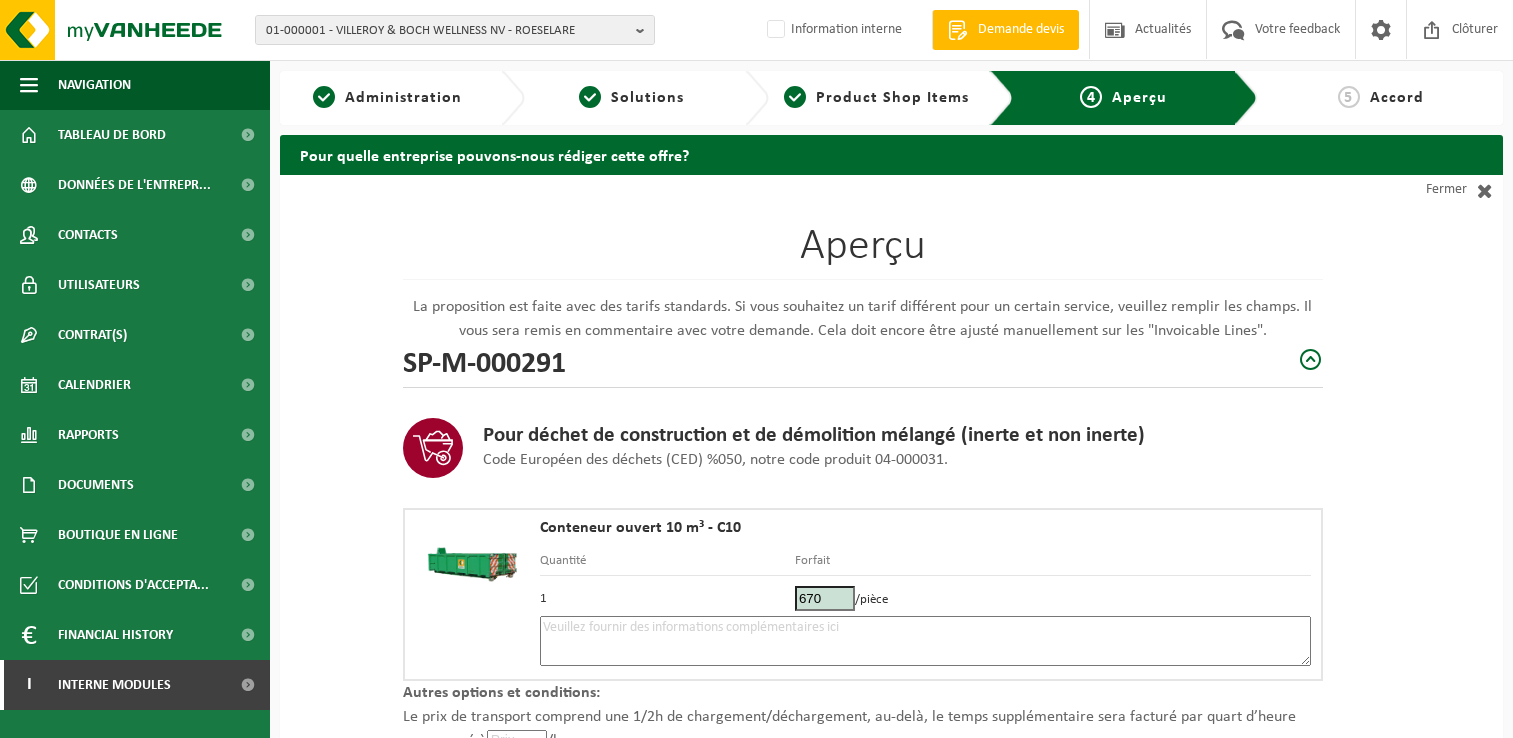 scroll, scrollTop: 0, scrollLeft: 0, axis: both 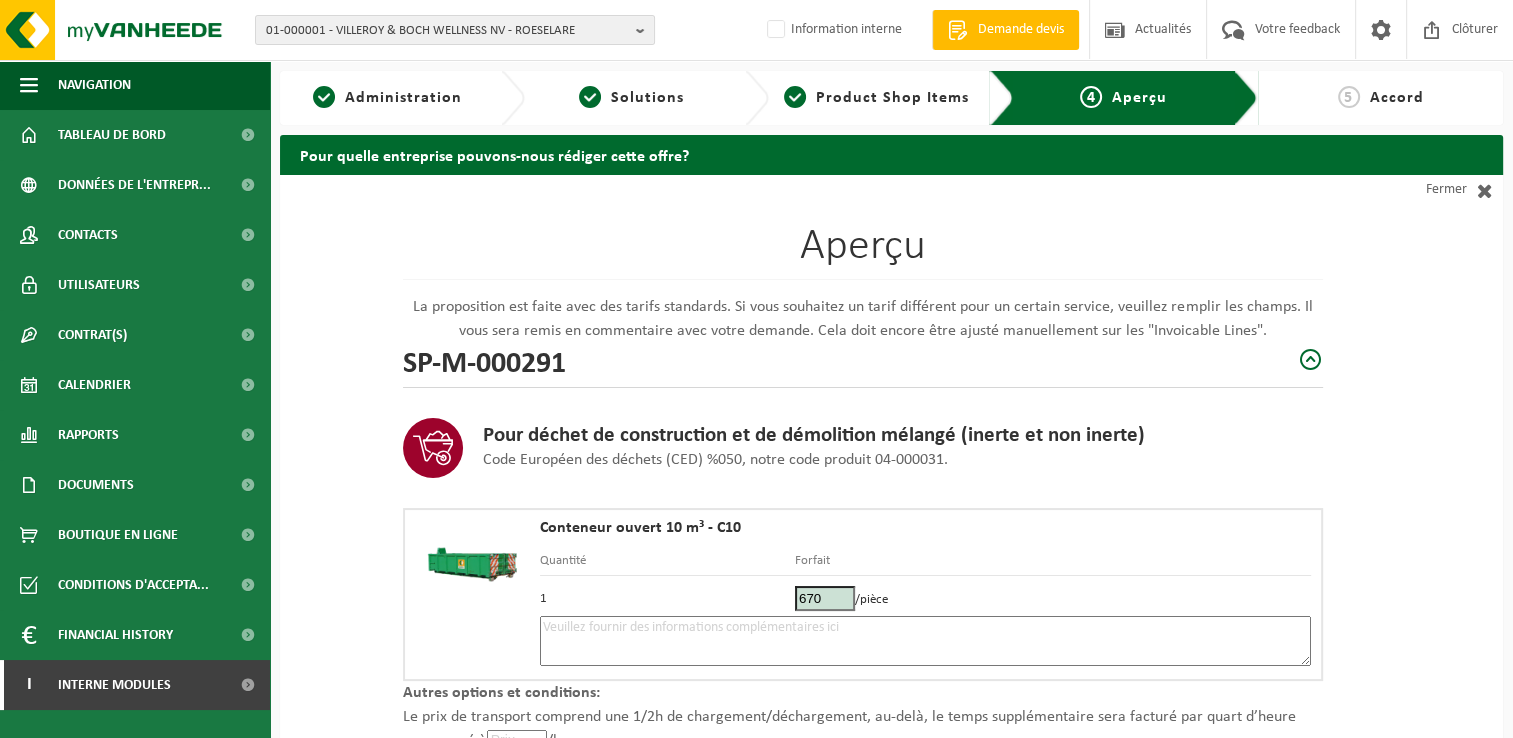 click at bounding box center [925, 641] 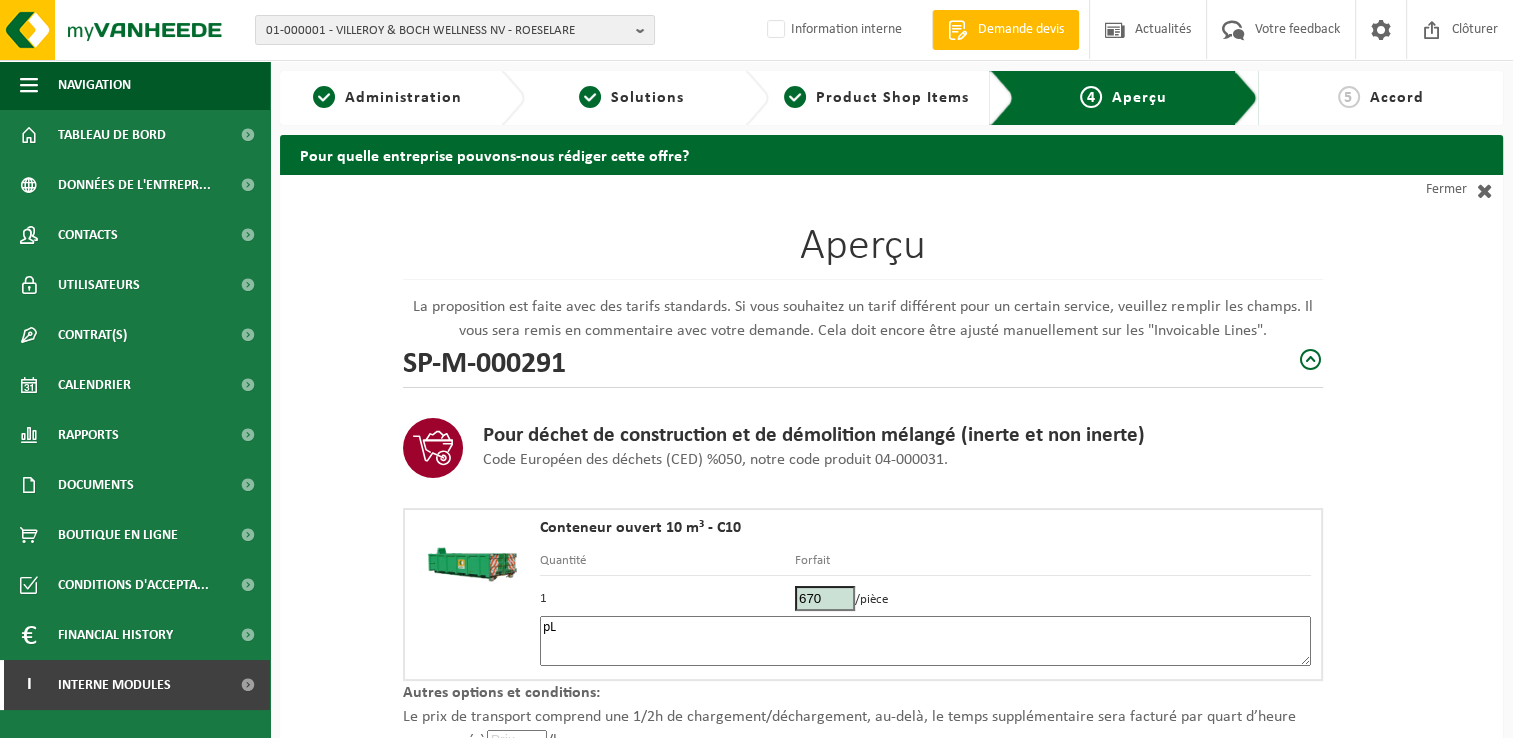 type on "p" 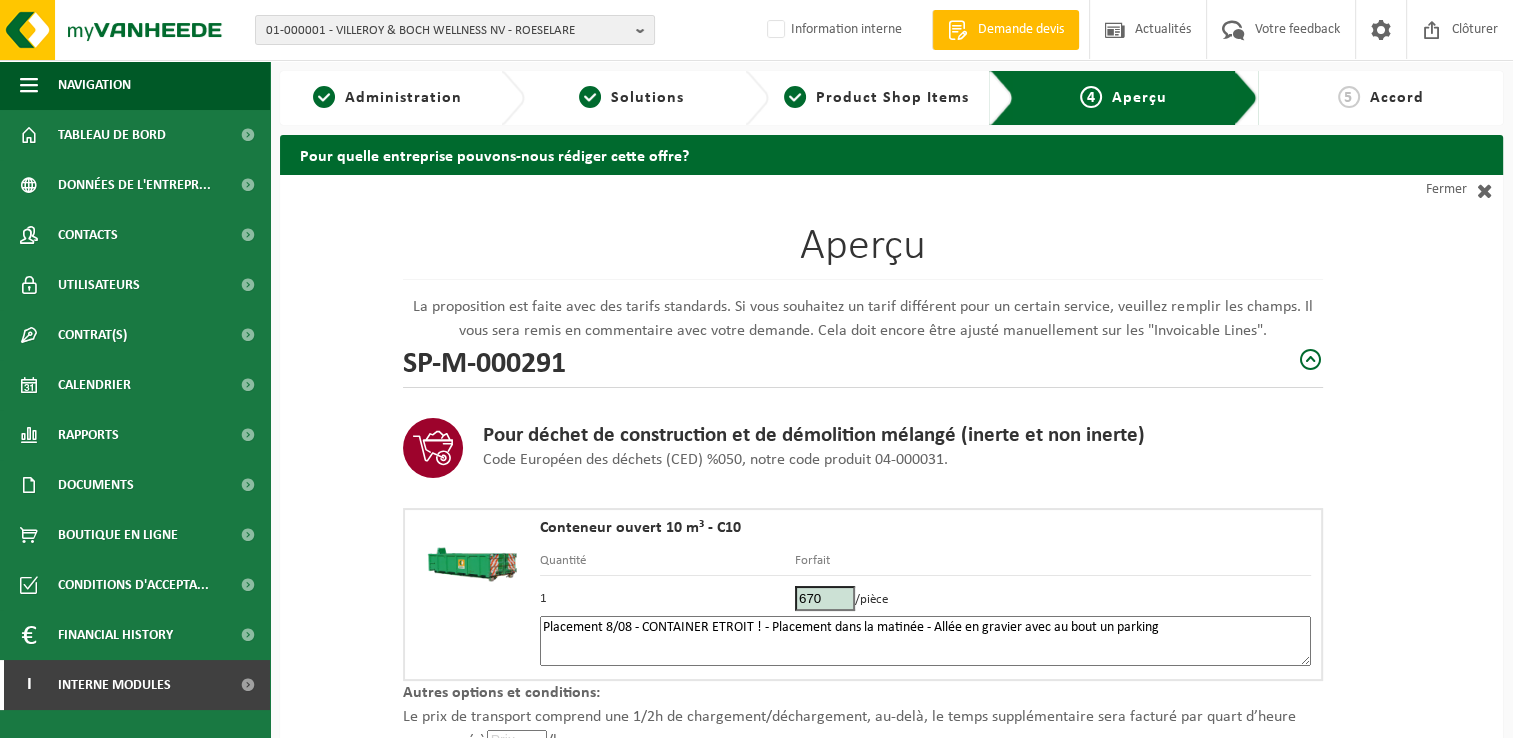 drag, startPoint x: 1149, startPoint y: 625, endPoint x: 936, endPoint y: 647, distance: 214.13313 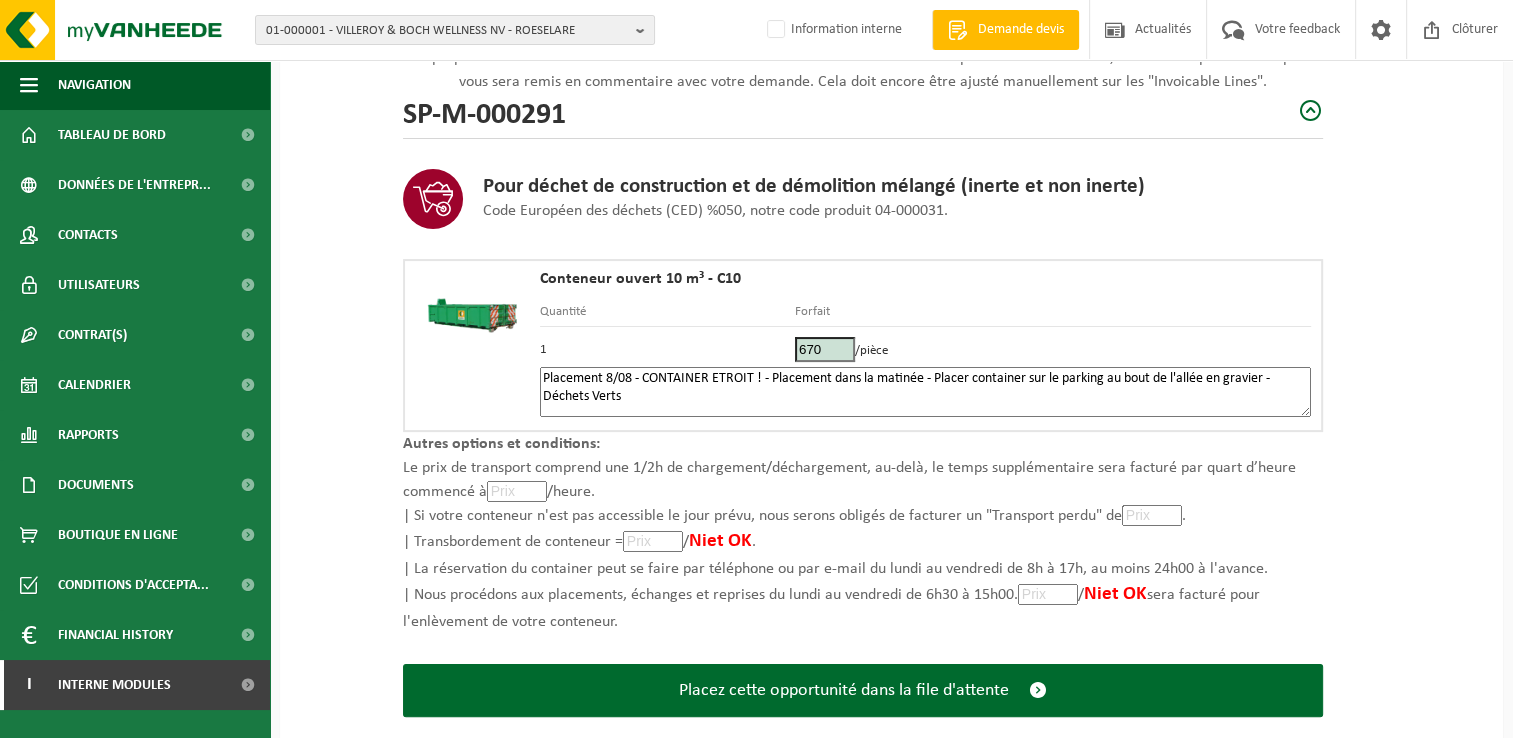 scroll, scrollTop: 284, scrollLeft: 0, axis: vertical 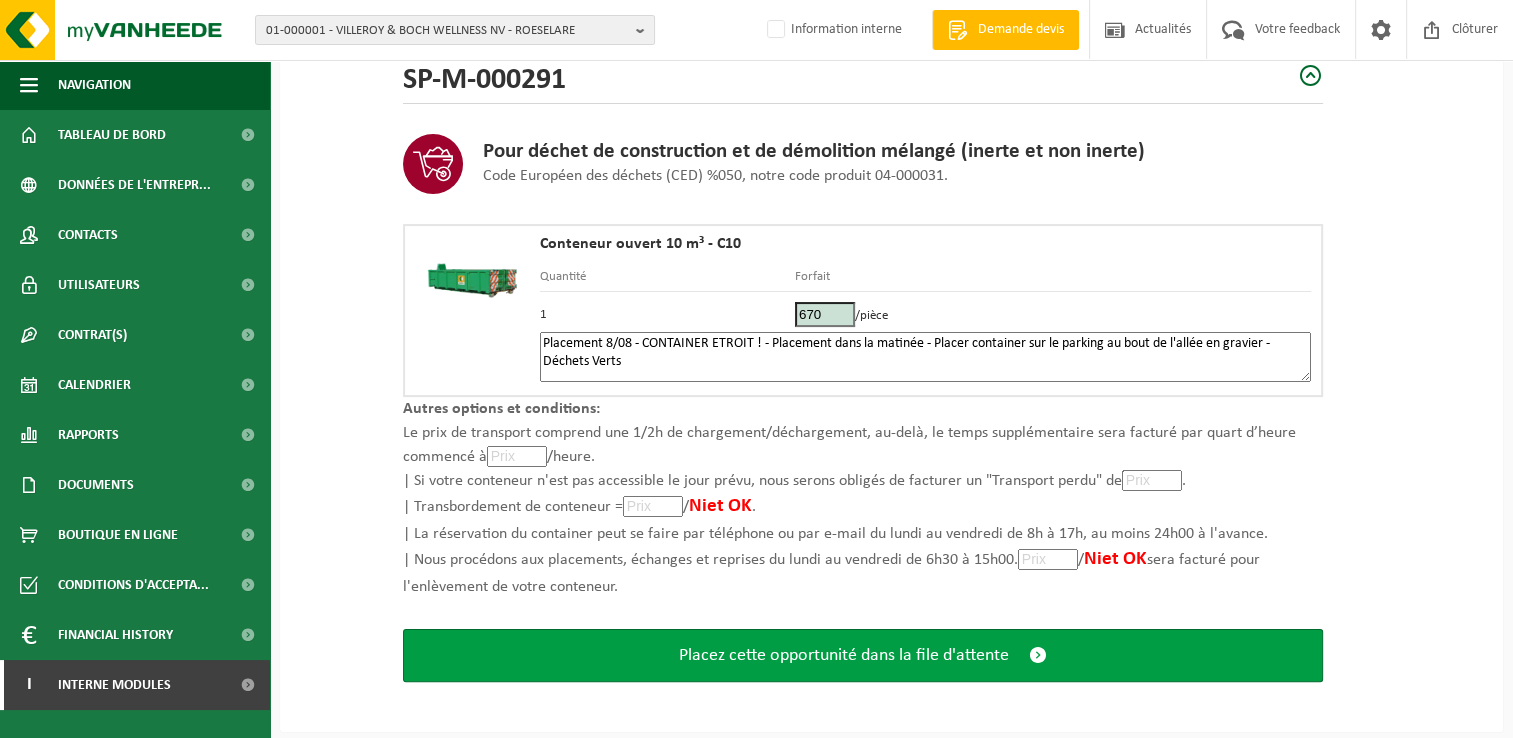 type on "Placement 8/08 - CONTAINER ETROIT ! - Placement dans la matinée - Placer container sur le parking au bout de l'allée en gravier - Déchets Verts" 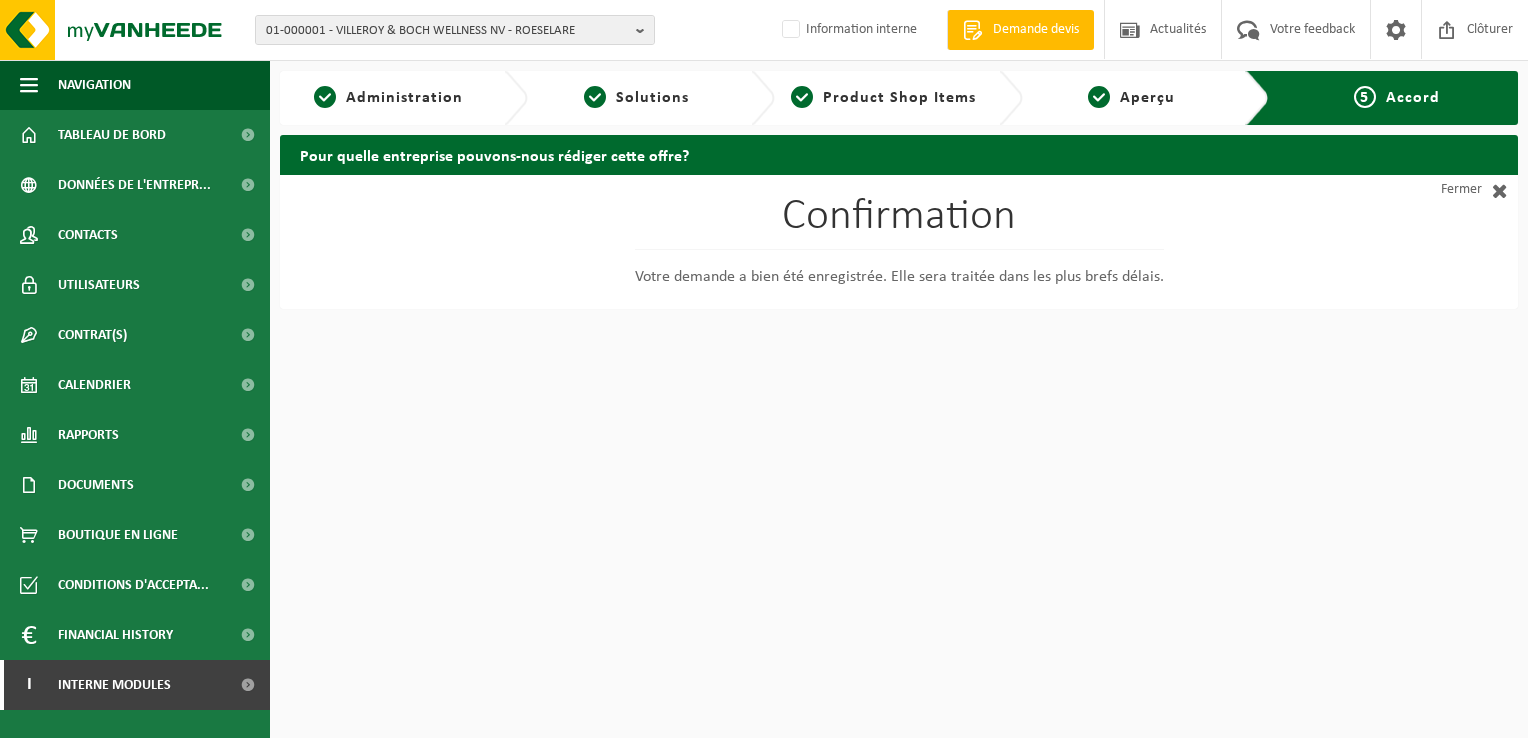 scroll, scrollTop: 0, scrollLeft: 0, axis: both 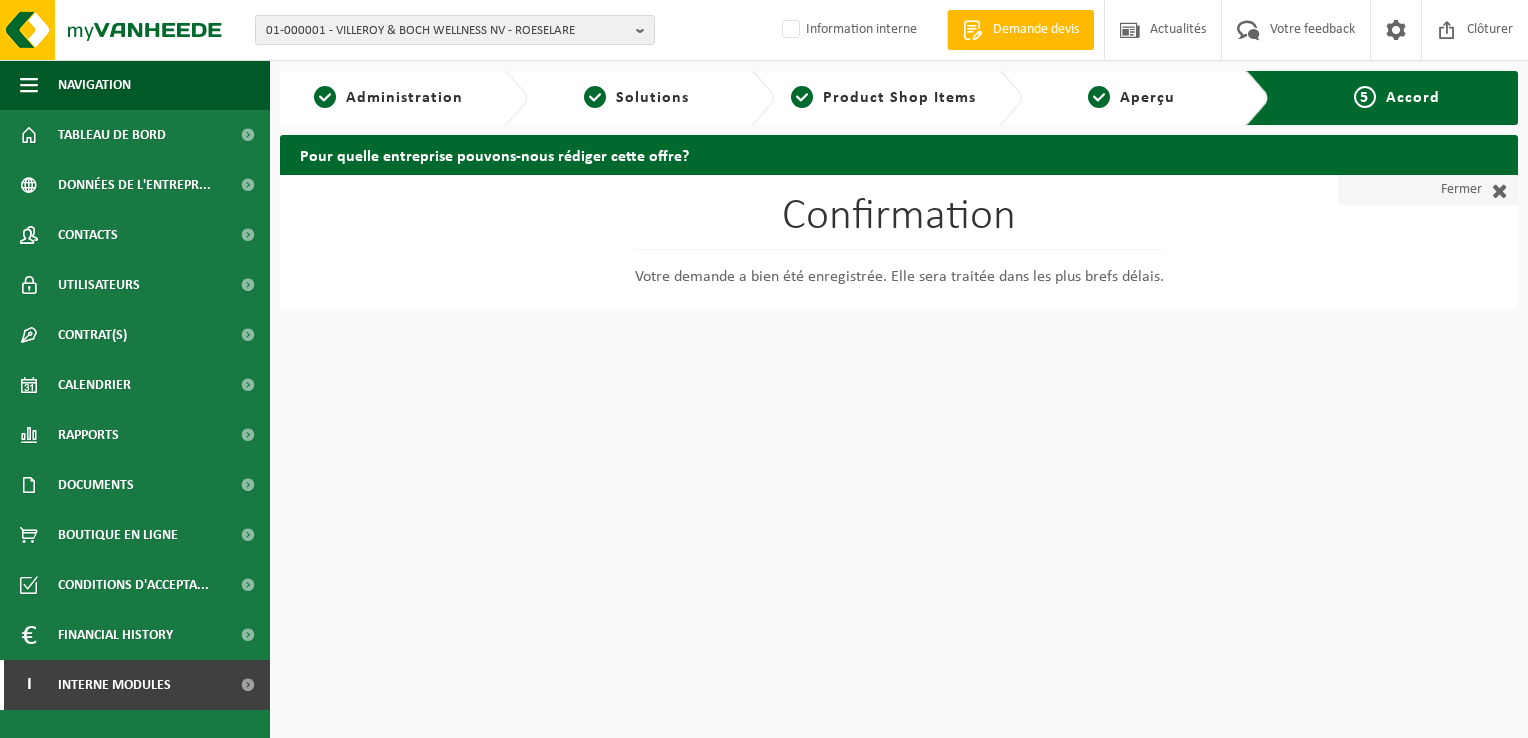 click on "Fermer" at bounding box center (1428, 190) 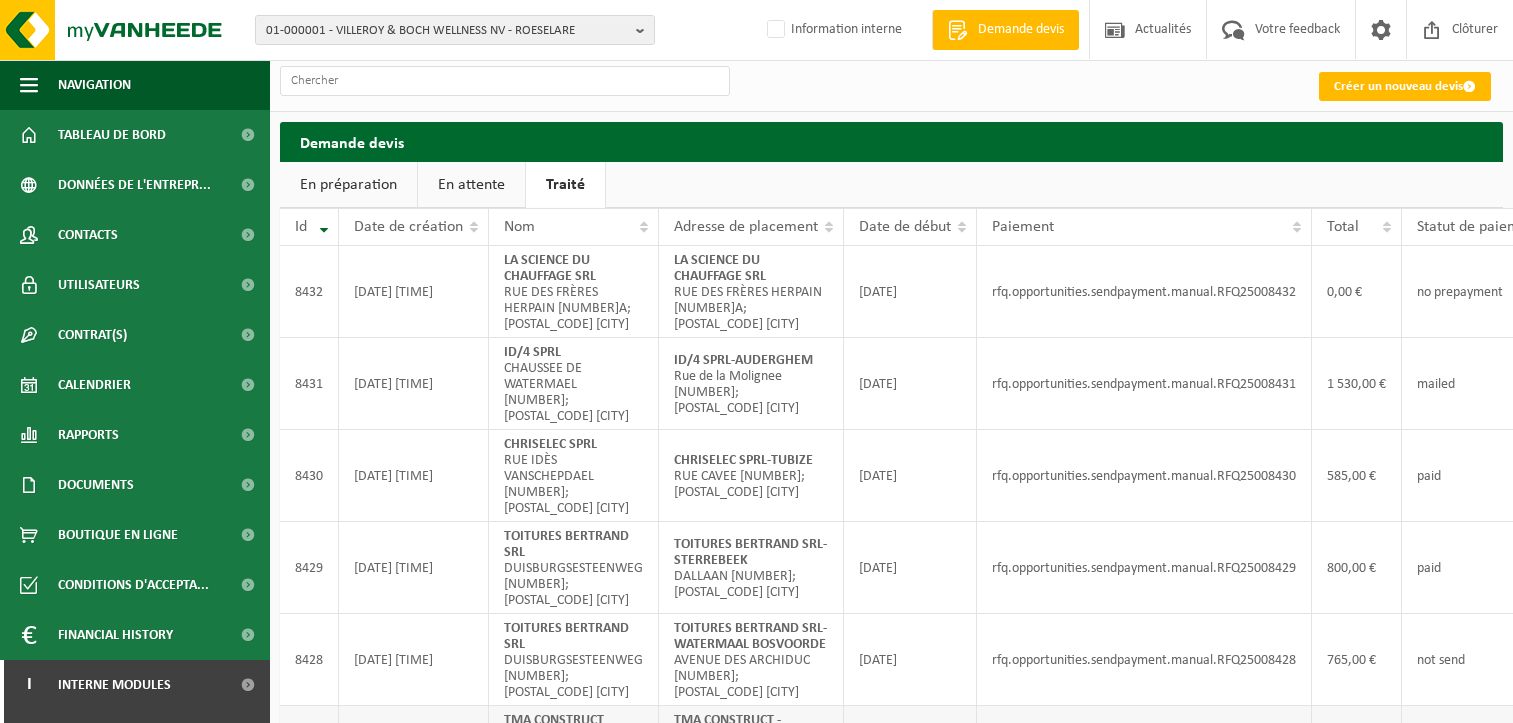 scroll, scrollTop: 0, scrollLeft: 0, axis: both 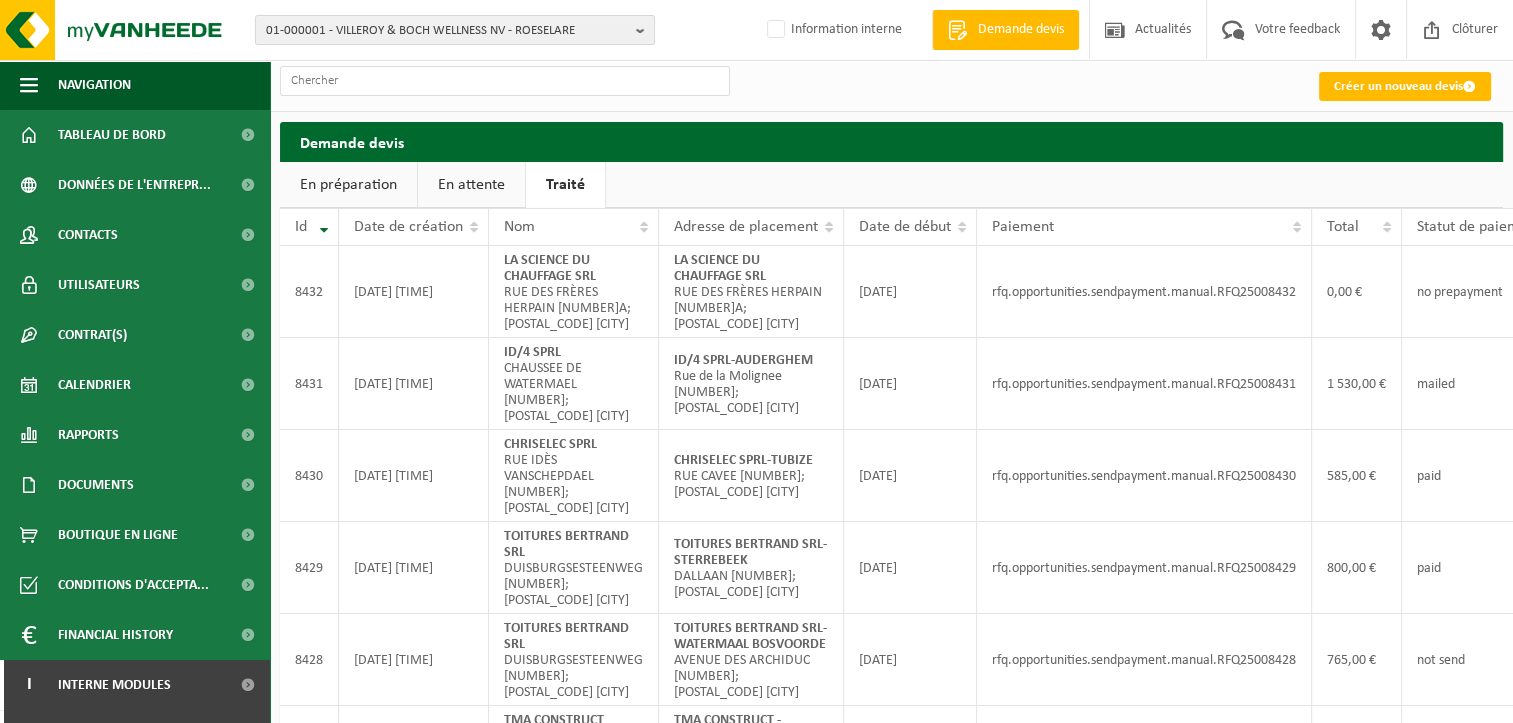 click on "En attente" at bounding box center (471, 185) 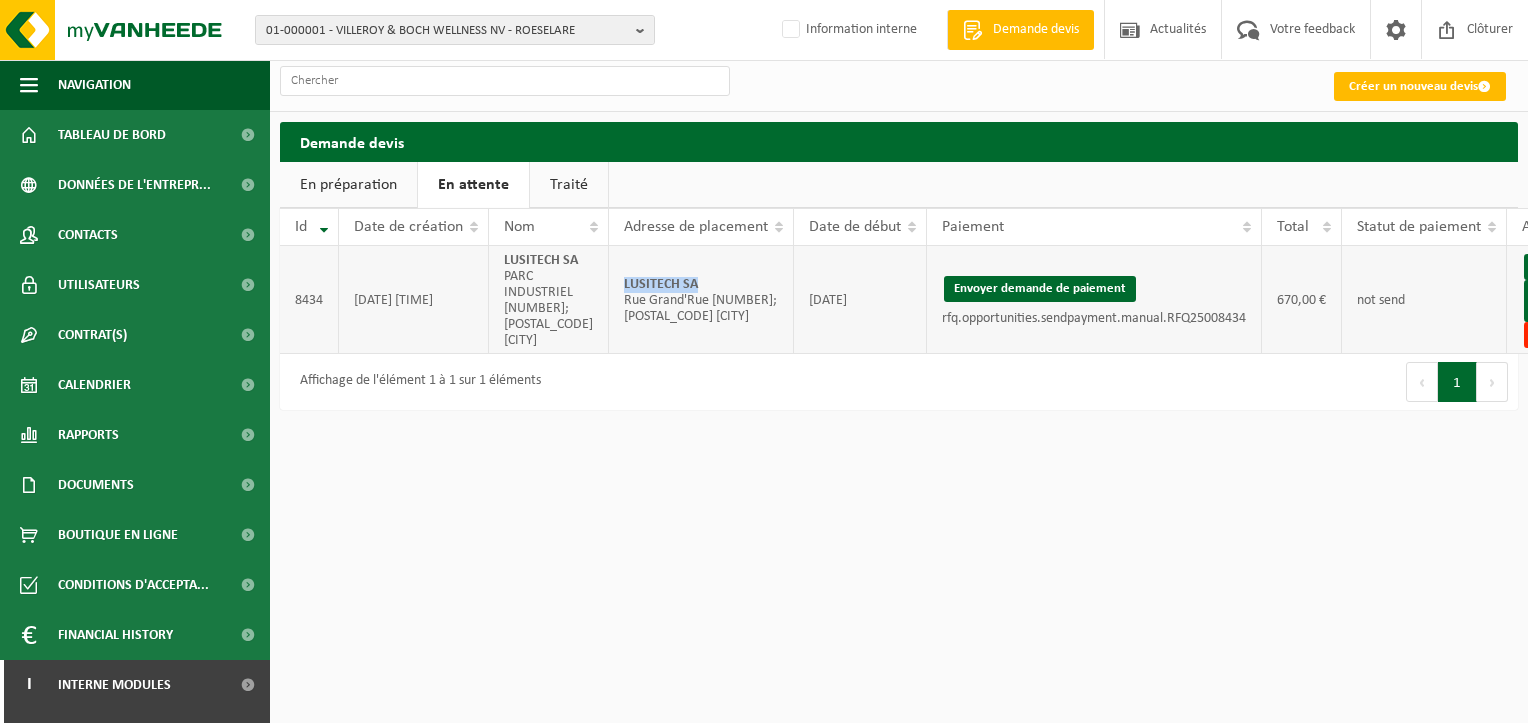 drag, startPoint x: 697, startPoint y: 294, endPoint x: 598, endPoint y: 292, distance: 99.0202 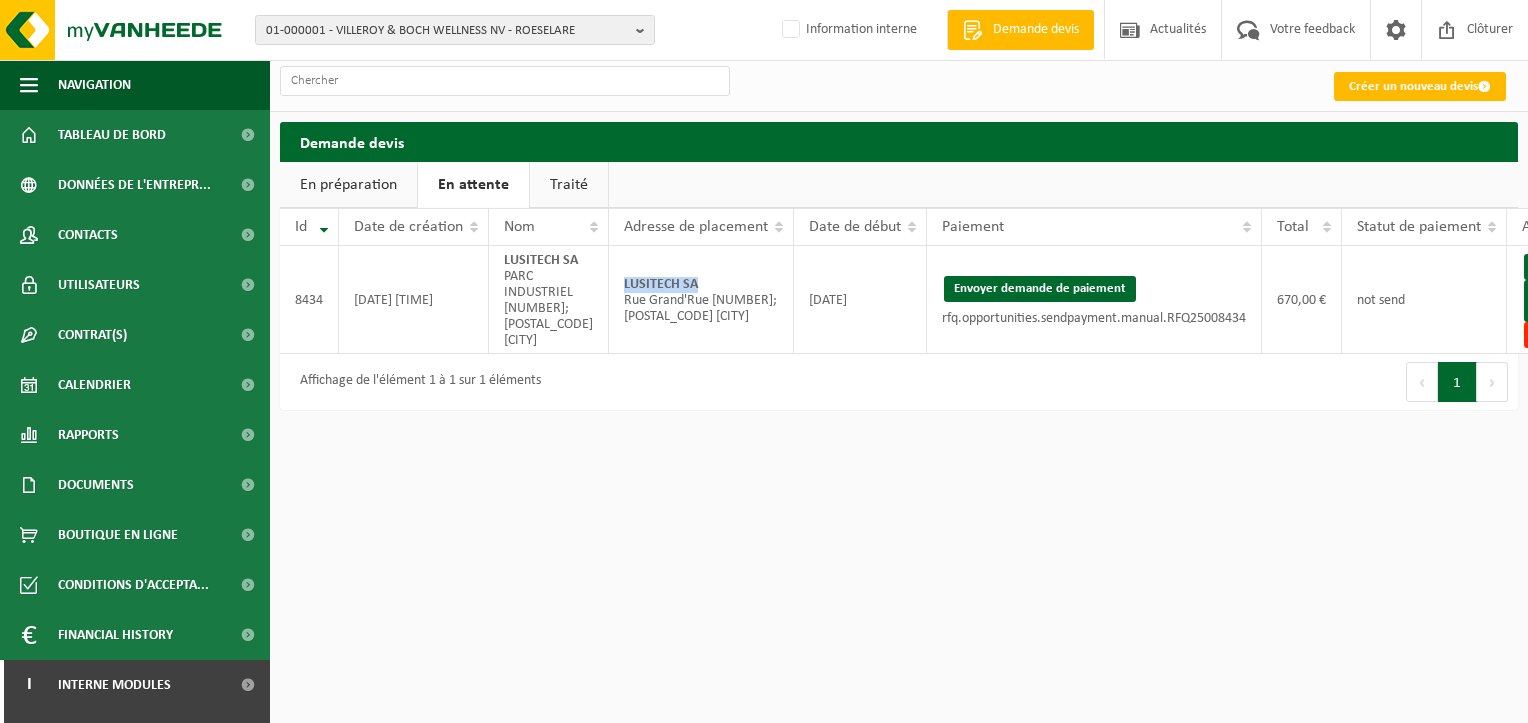 drag, startPoint x: 980, startPoint y: 292, endPoint x: 861, endPoint y: 118, distance: 210.80086 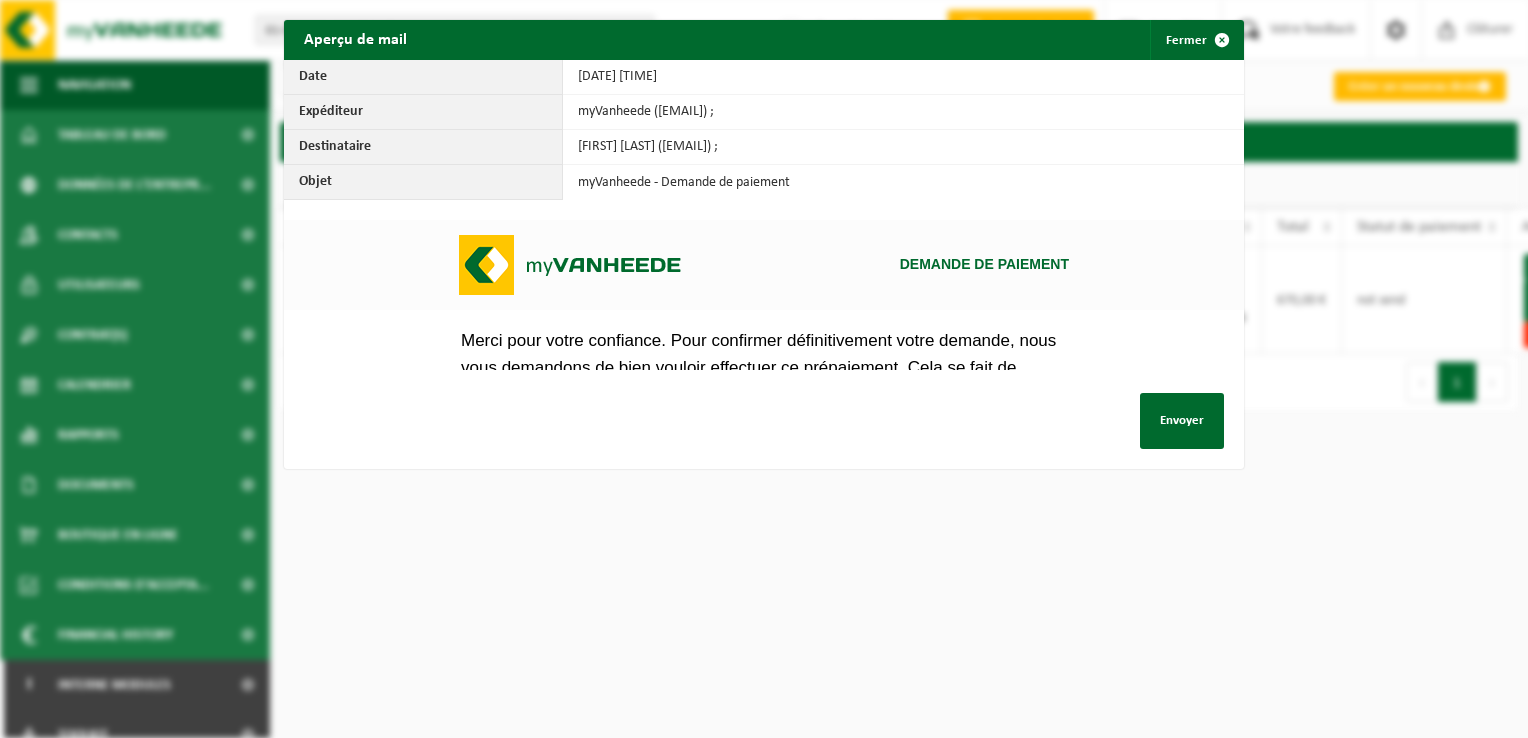 scroll, scrollTop: 0, scrollLeft: 0, axis: both 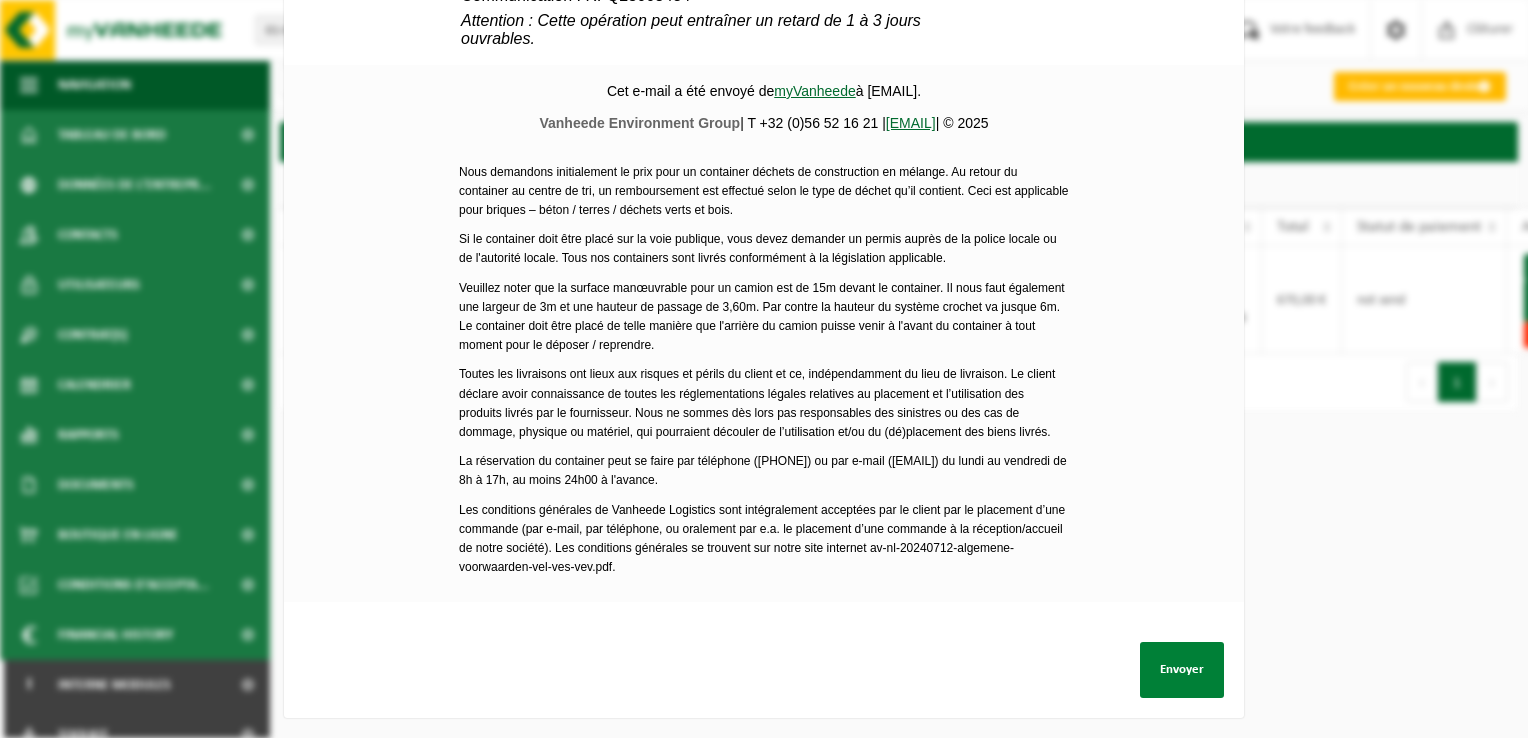 click on "Envoyer" at bounding box center (1182, 670) 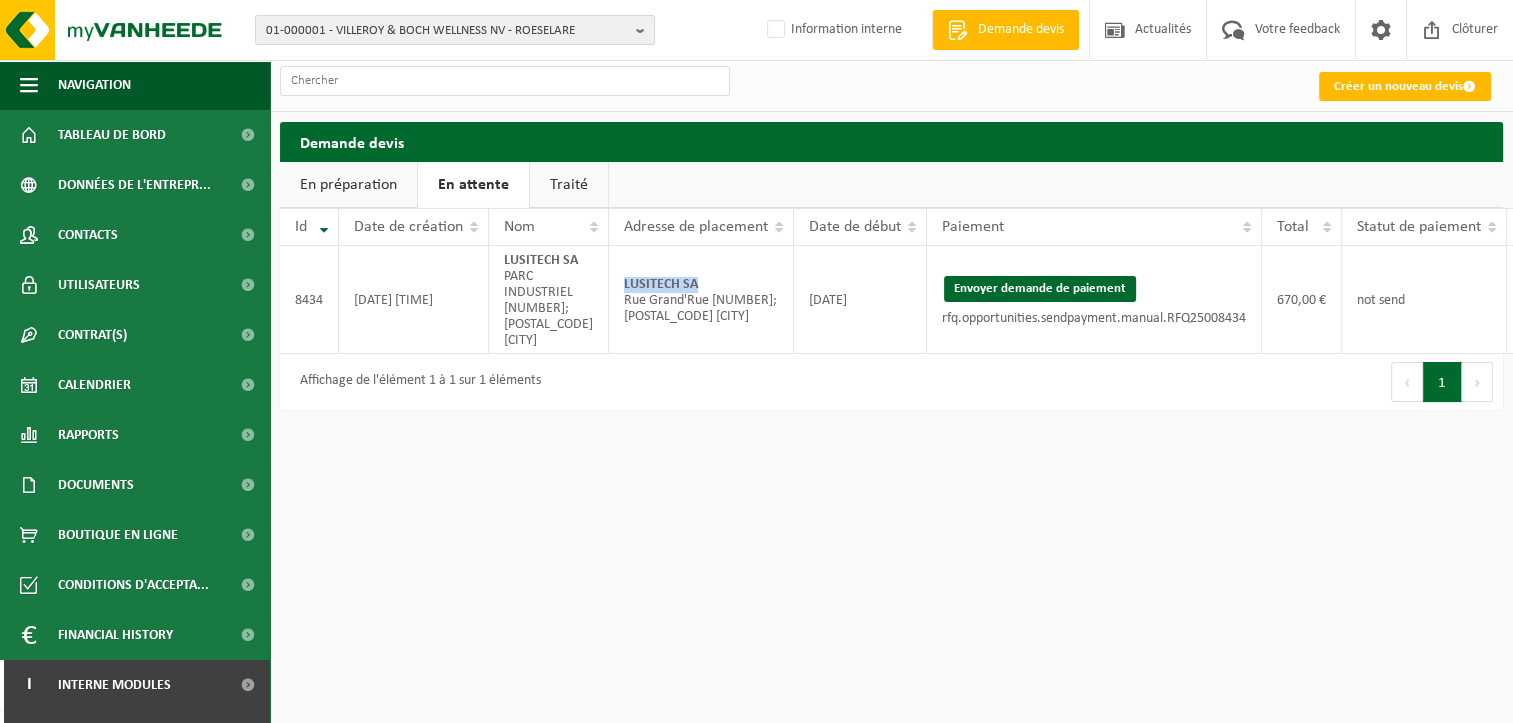 scroll, scrollTop: 0, scrollLeft: 72, axis: horizontal 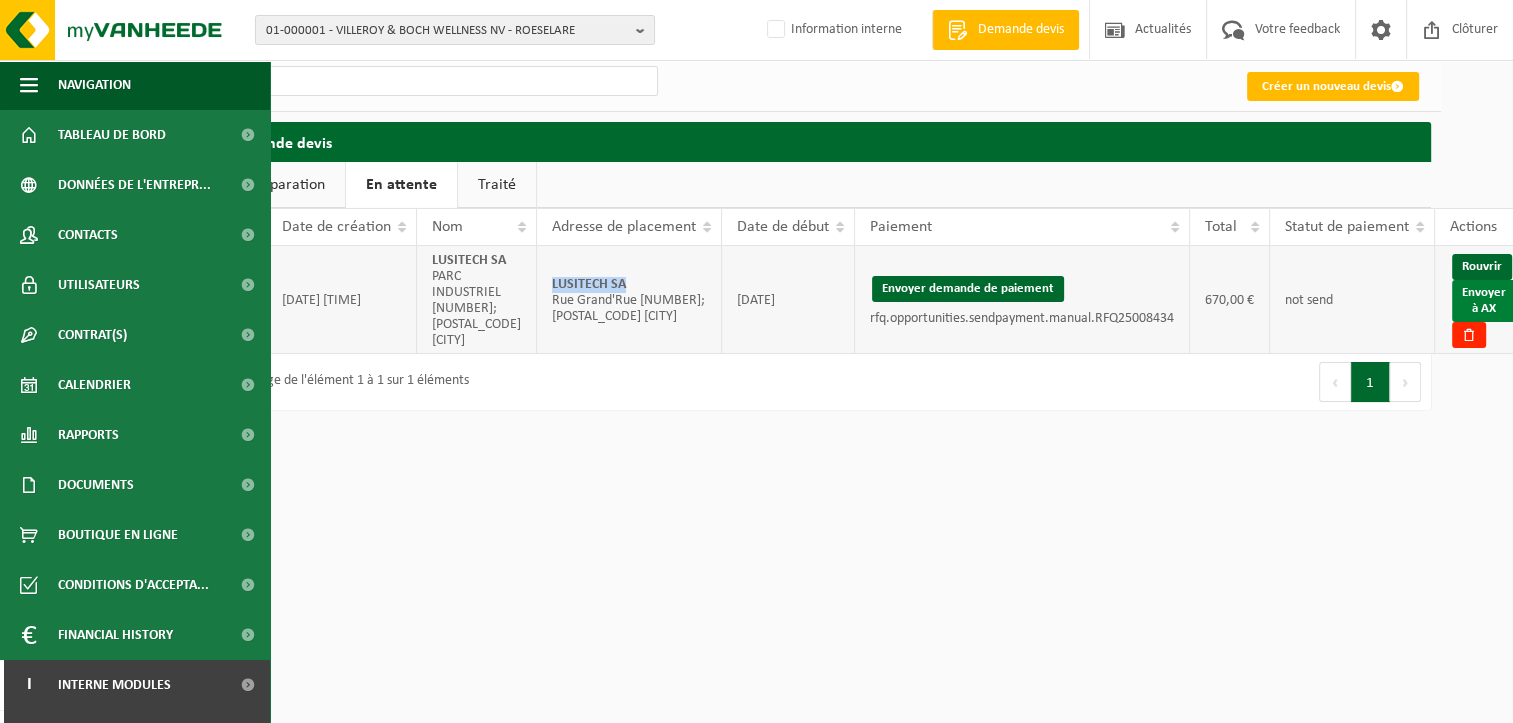 click on "Envoyer à AX" at bounding box center (1484, 301) 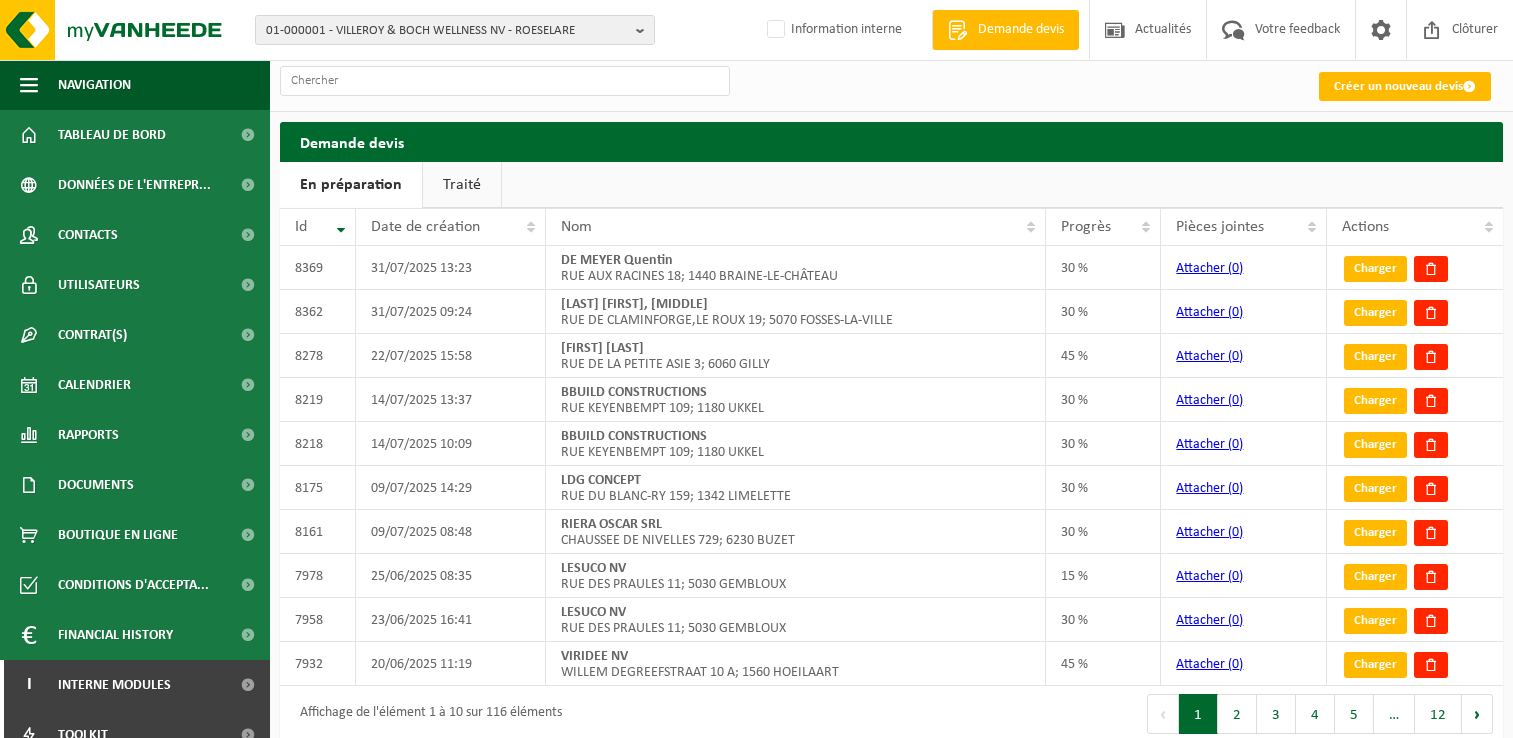 scroll, scrollTop: 0, scrollLeft: 0, axis: both 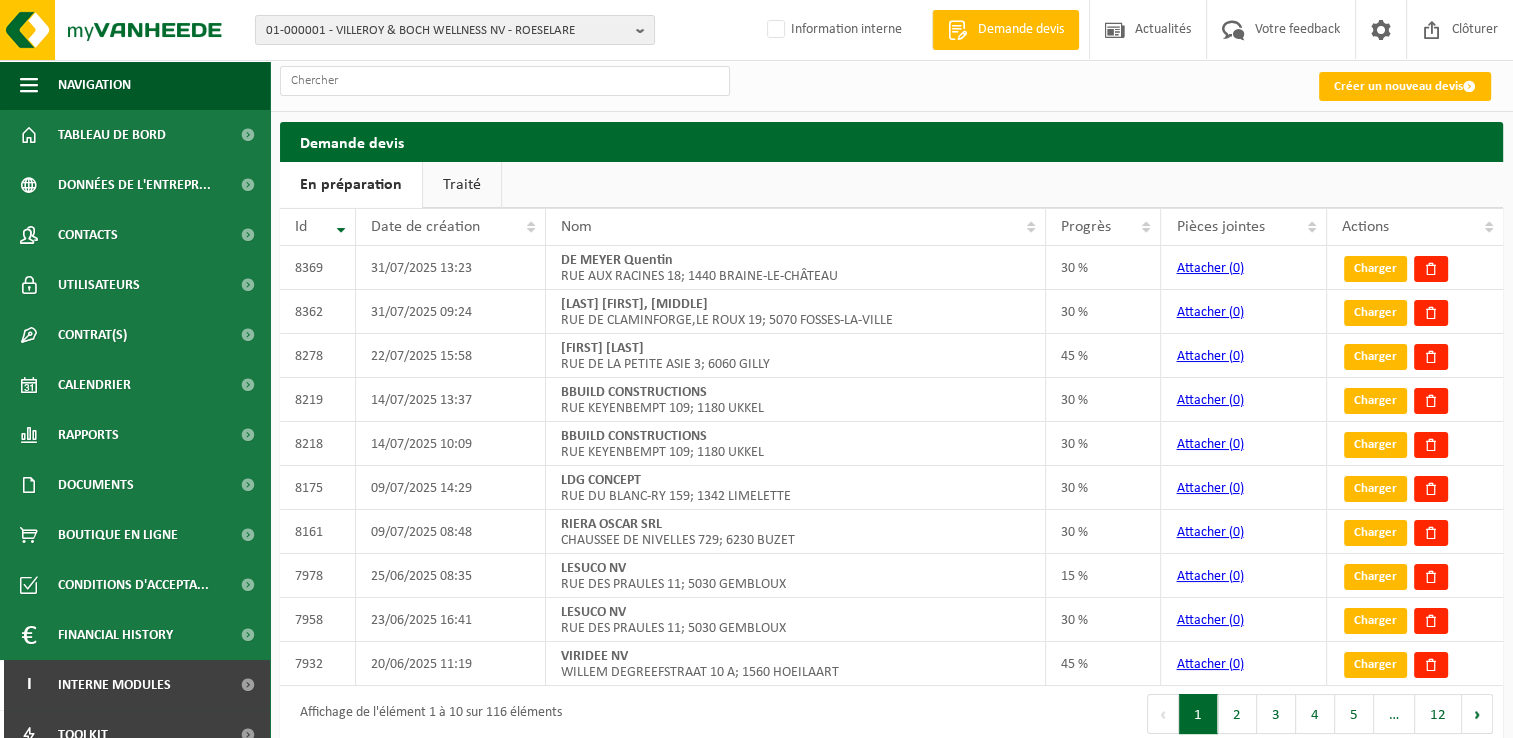 click on "Traité" at bounding box center [462, 185] 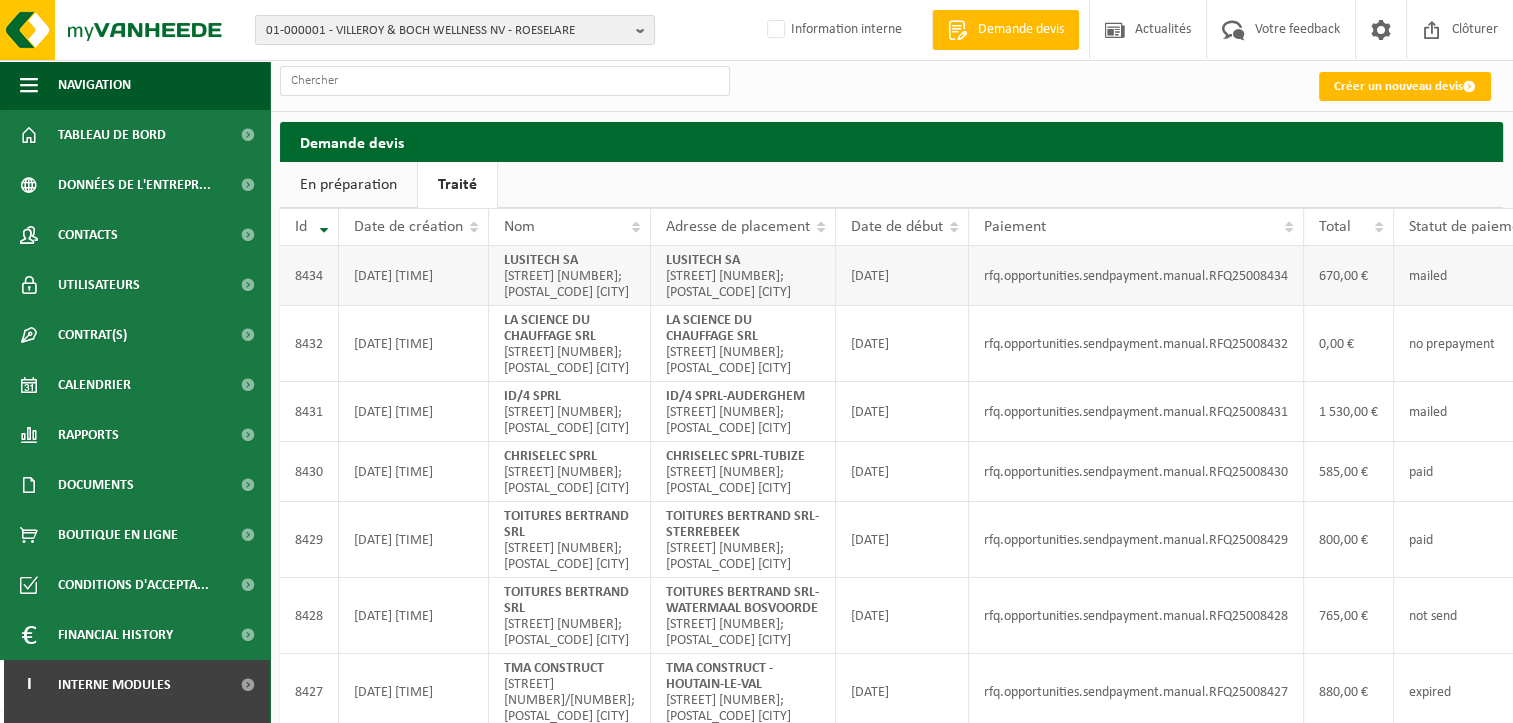 click on "[COMPANY] [STREET] [NUMBER]; [POSTAL_CODE] [CITY]" at bounding box center (743, 276) 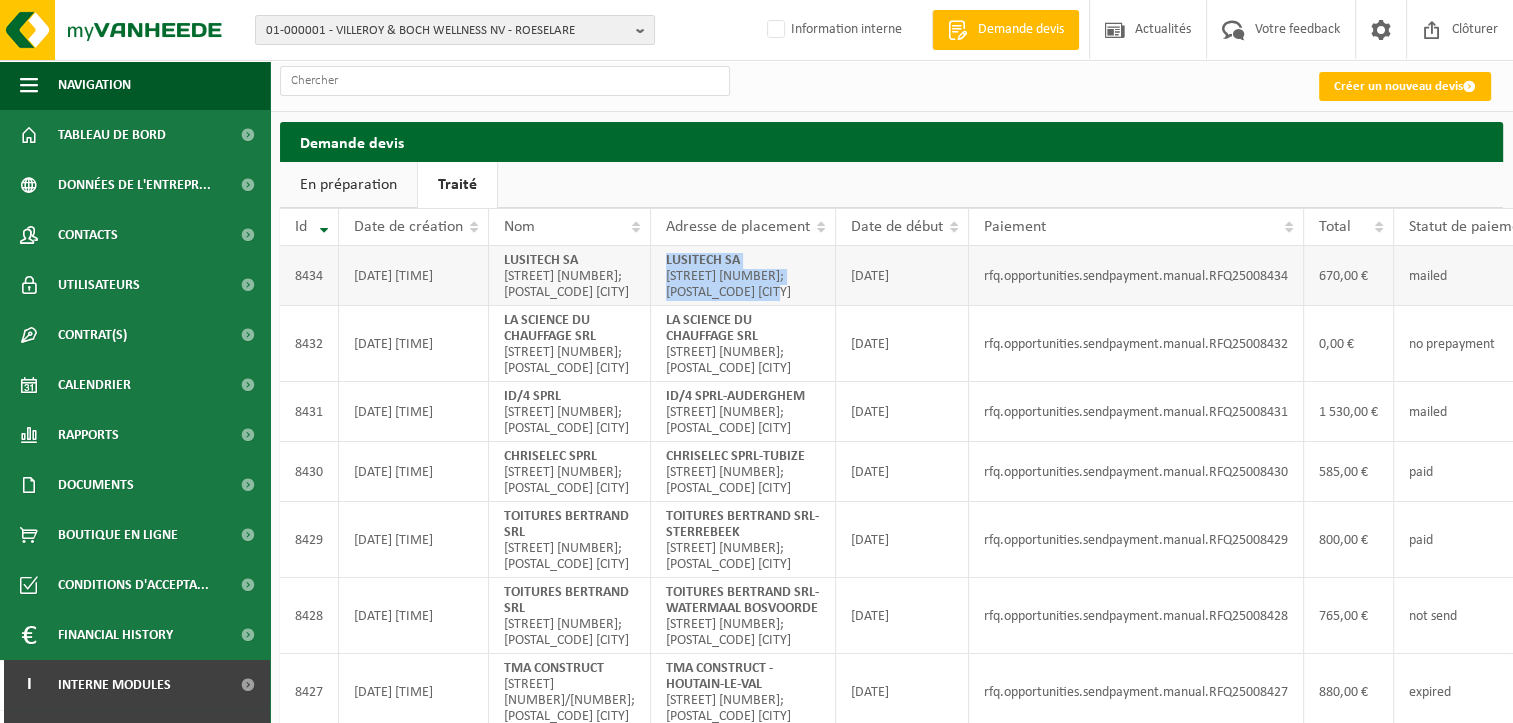 drag, startPoint x: 781, startPoint y: 306, endPoint x: 661, endPoint y: 250, distance: 132.42357 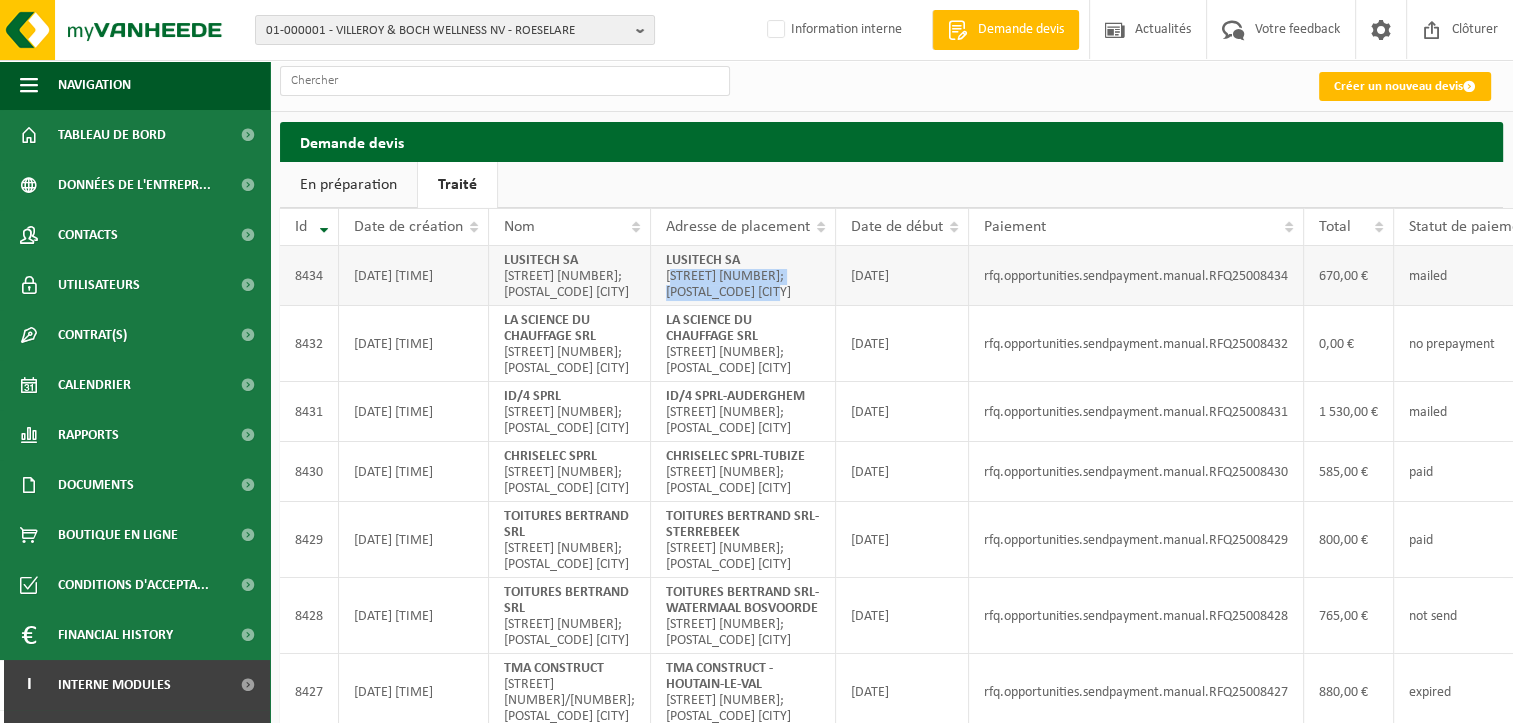 drag, startPoint x: 770, startPoint y: 305, endPoint x: 664, endPoint y: 292, distance: 106.7942 